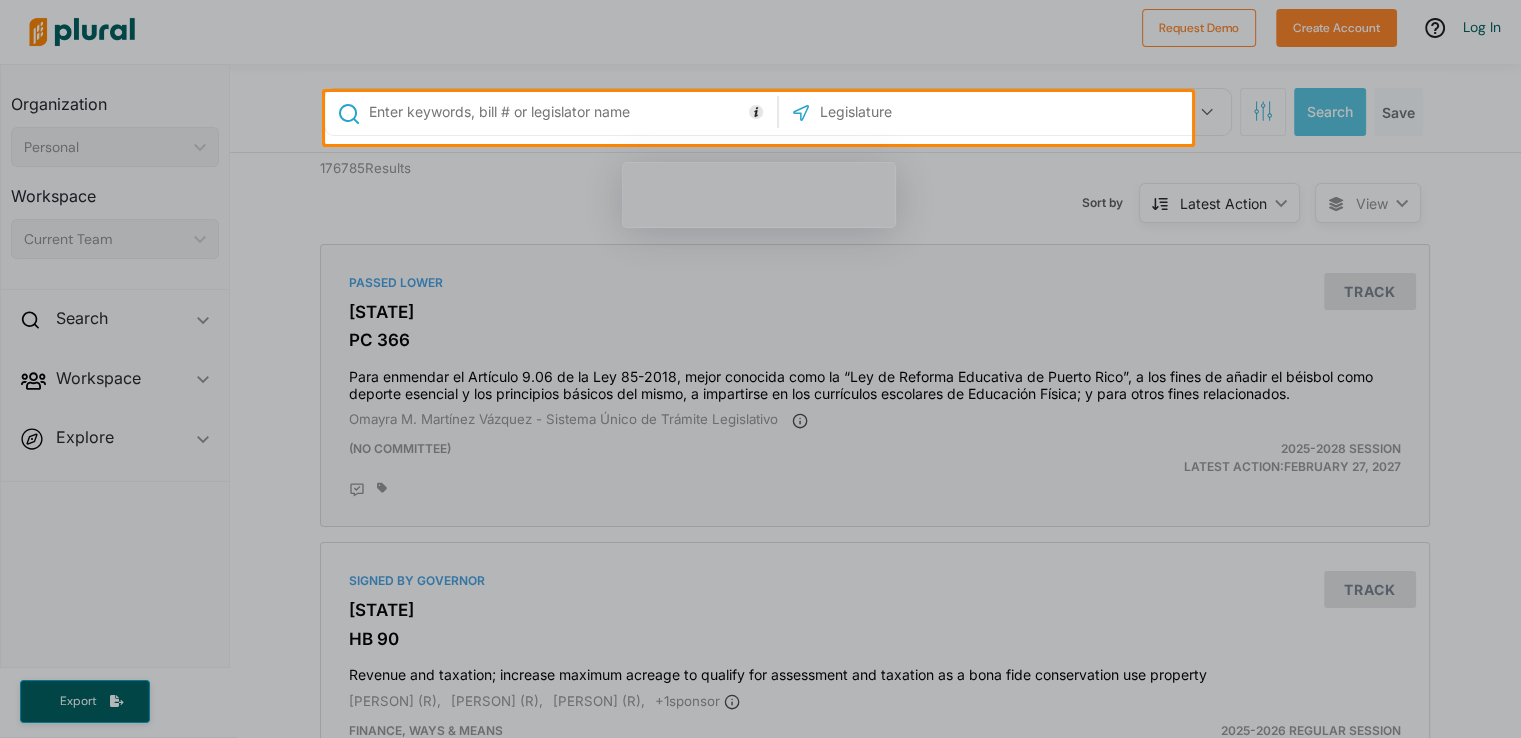 scroll, scrollTop: 0, scrollLeft: 0, axis: both 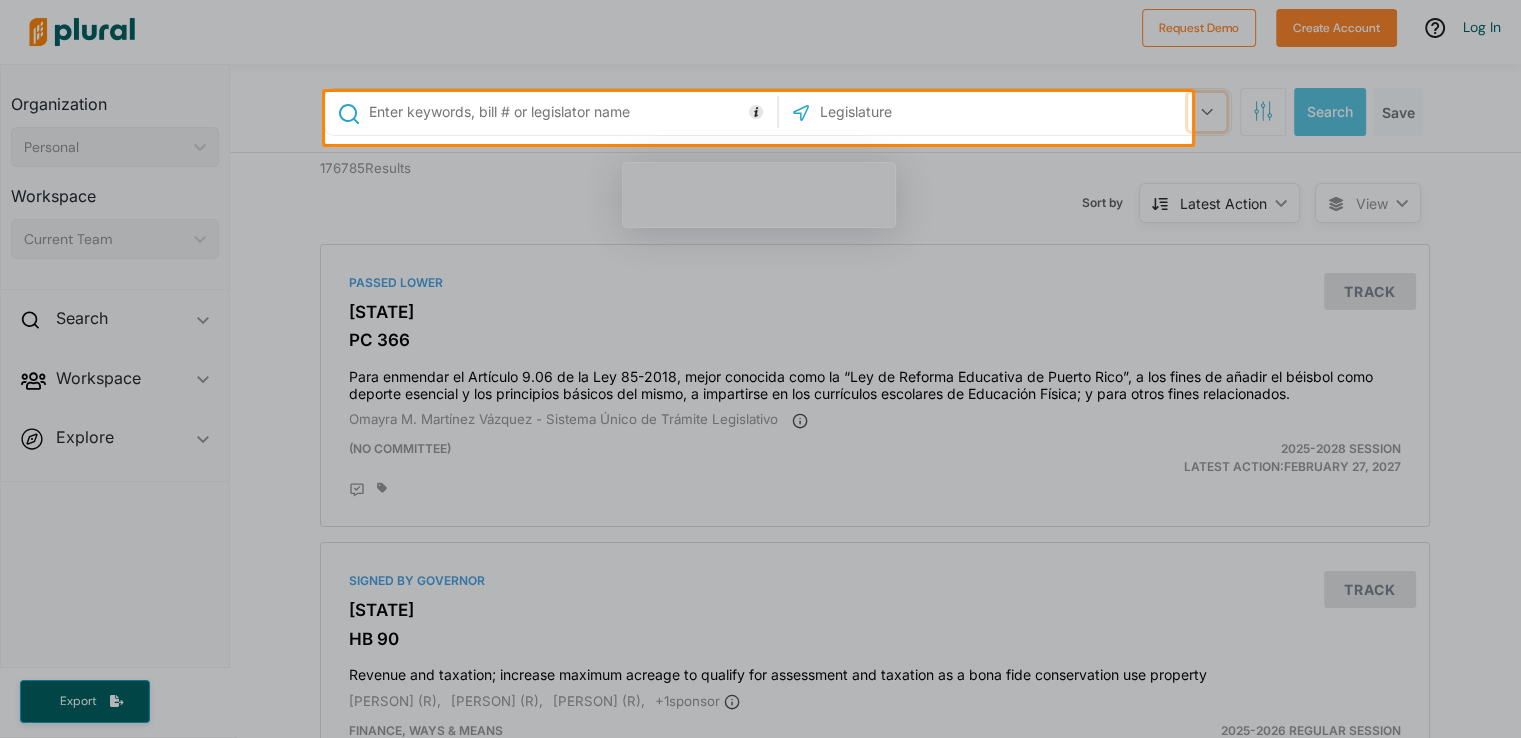 click at bounding box center (1207, 112) 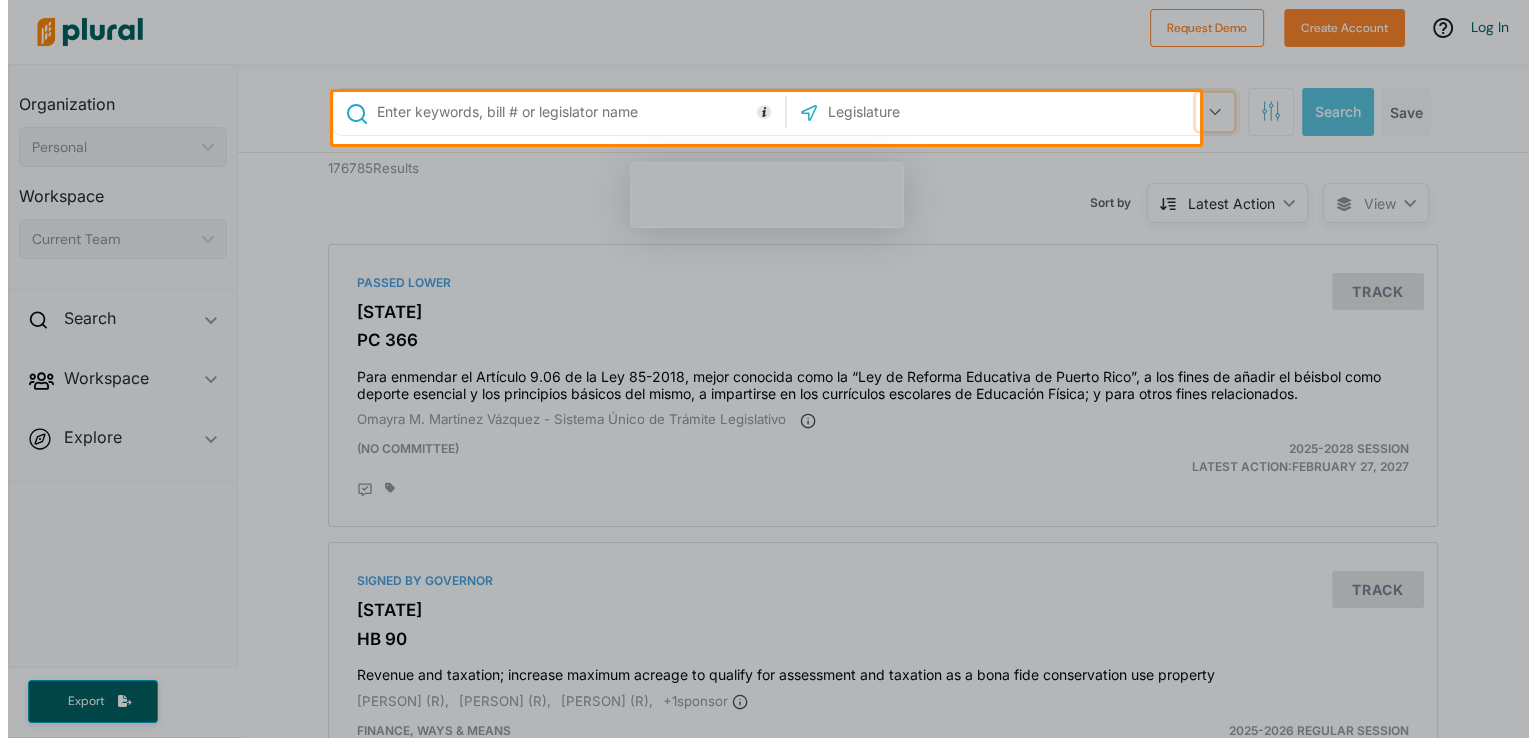 scroll, scrollTop: 0, scrollLeft: 0, axis: both 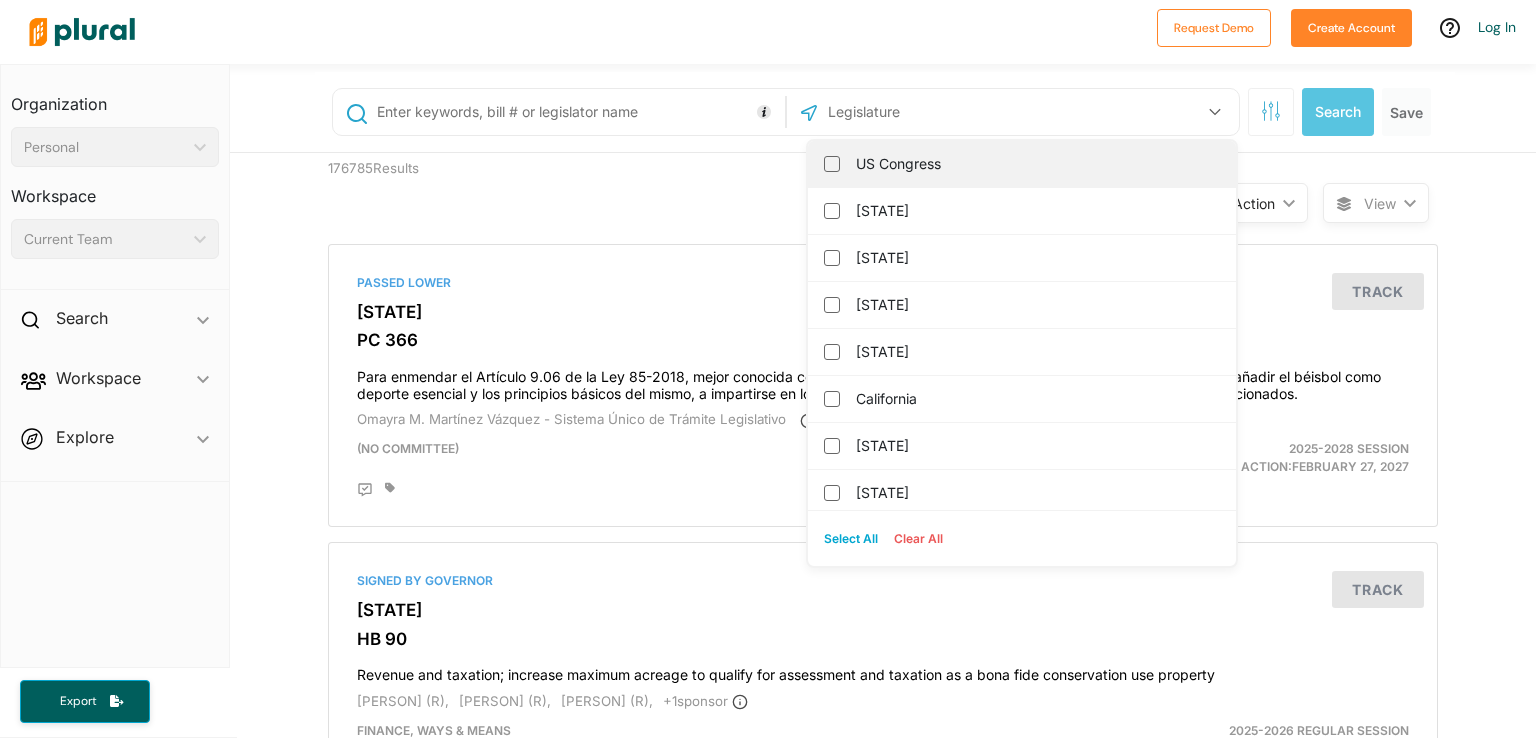 click on "US Congress" at bounding box center [1036, 164] 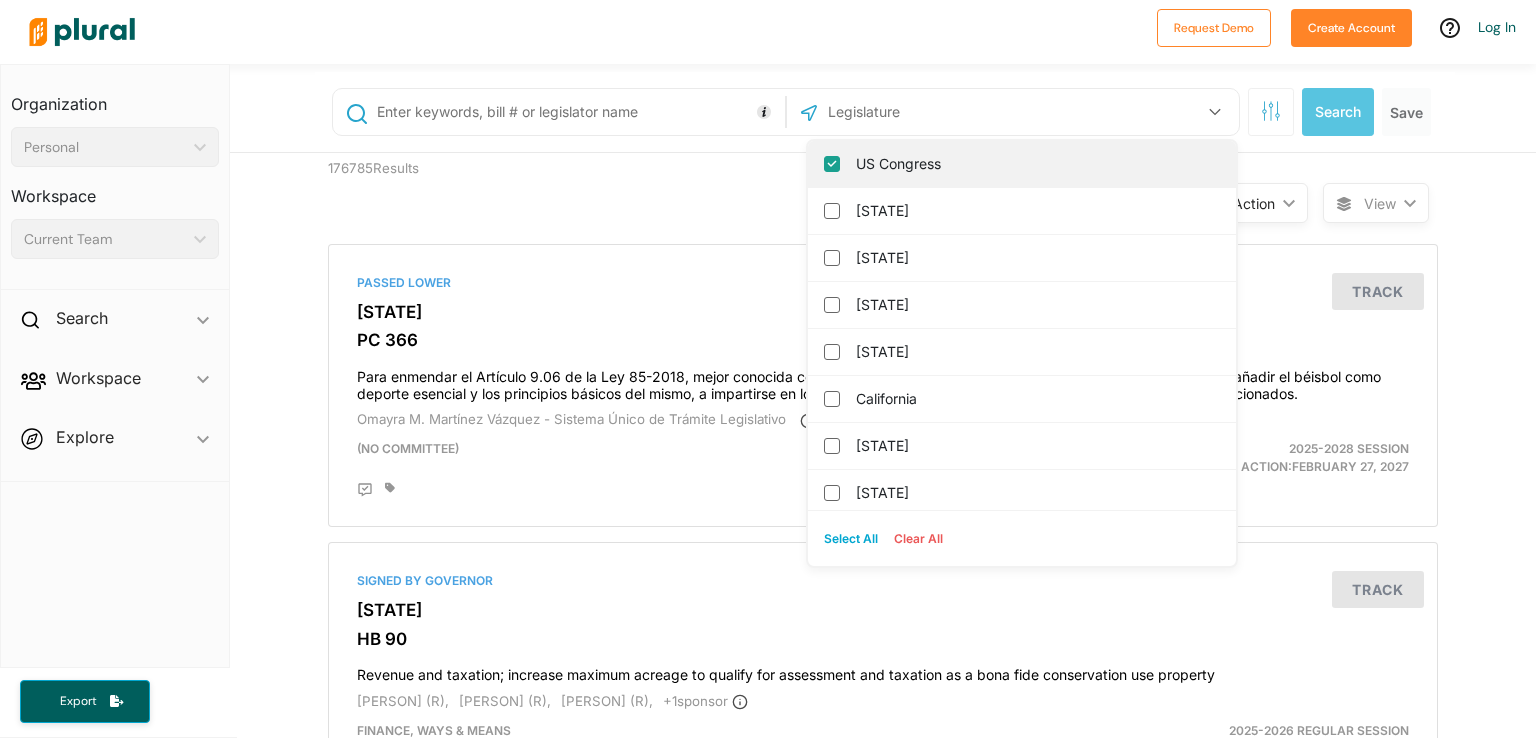 checkbox on "true" 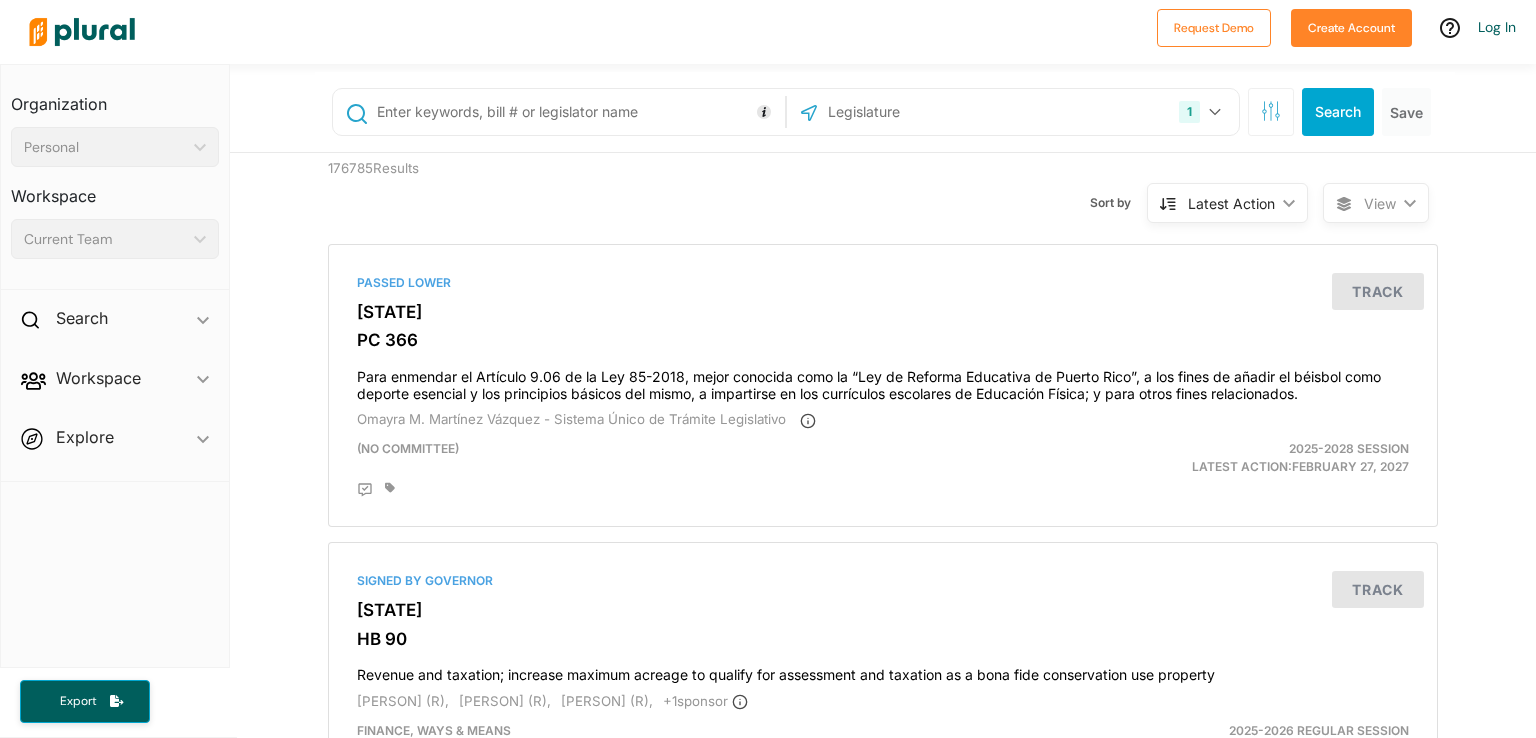 click on "Sort by Latest Action ic_keyboard_arrow_down Relevance Latest Action Latest Action Alphanumerical Alphanumerical" at bounding box center [990, 191] 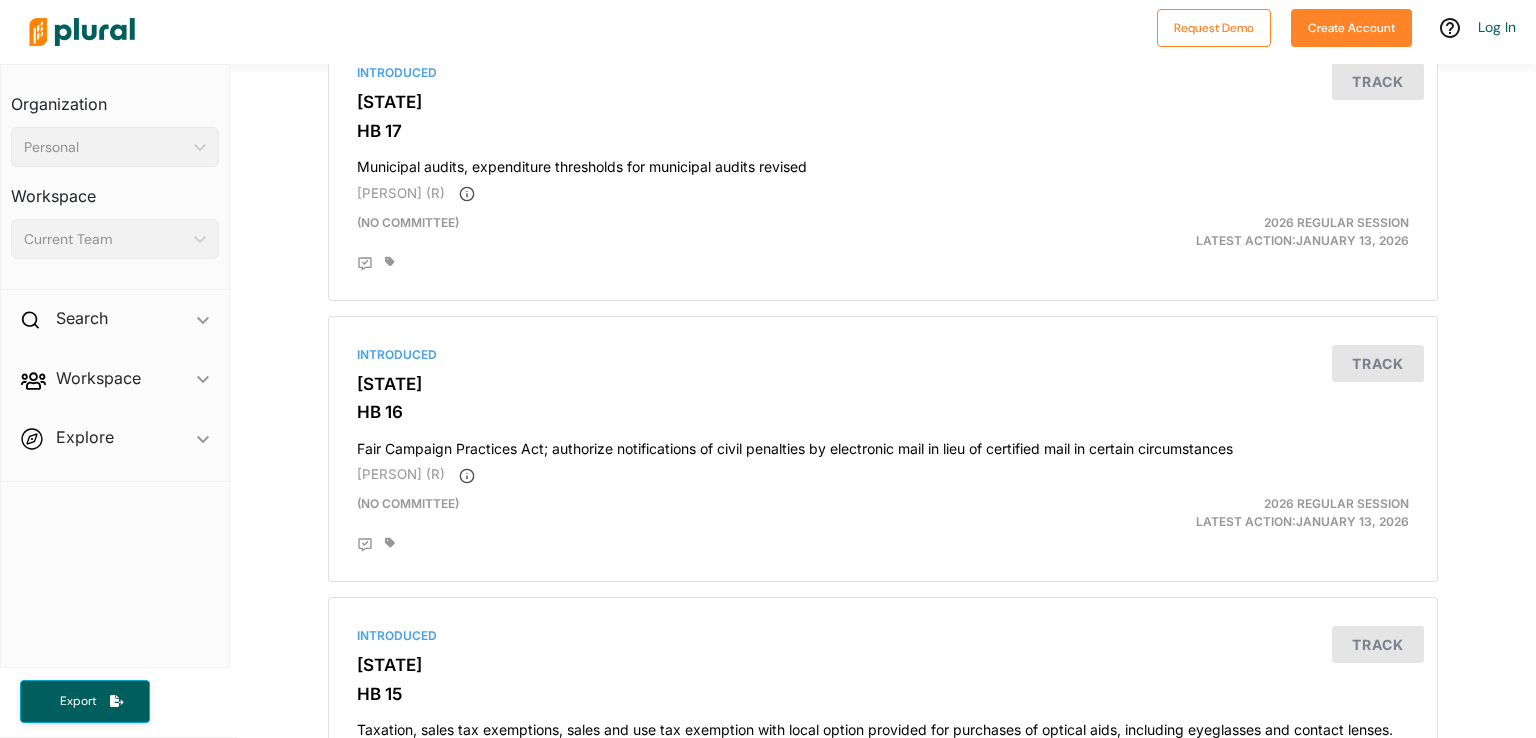 scroll, scrollTop: 6200, scrollLeft: 0, axis: vertical 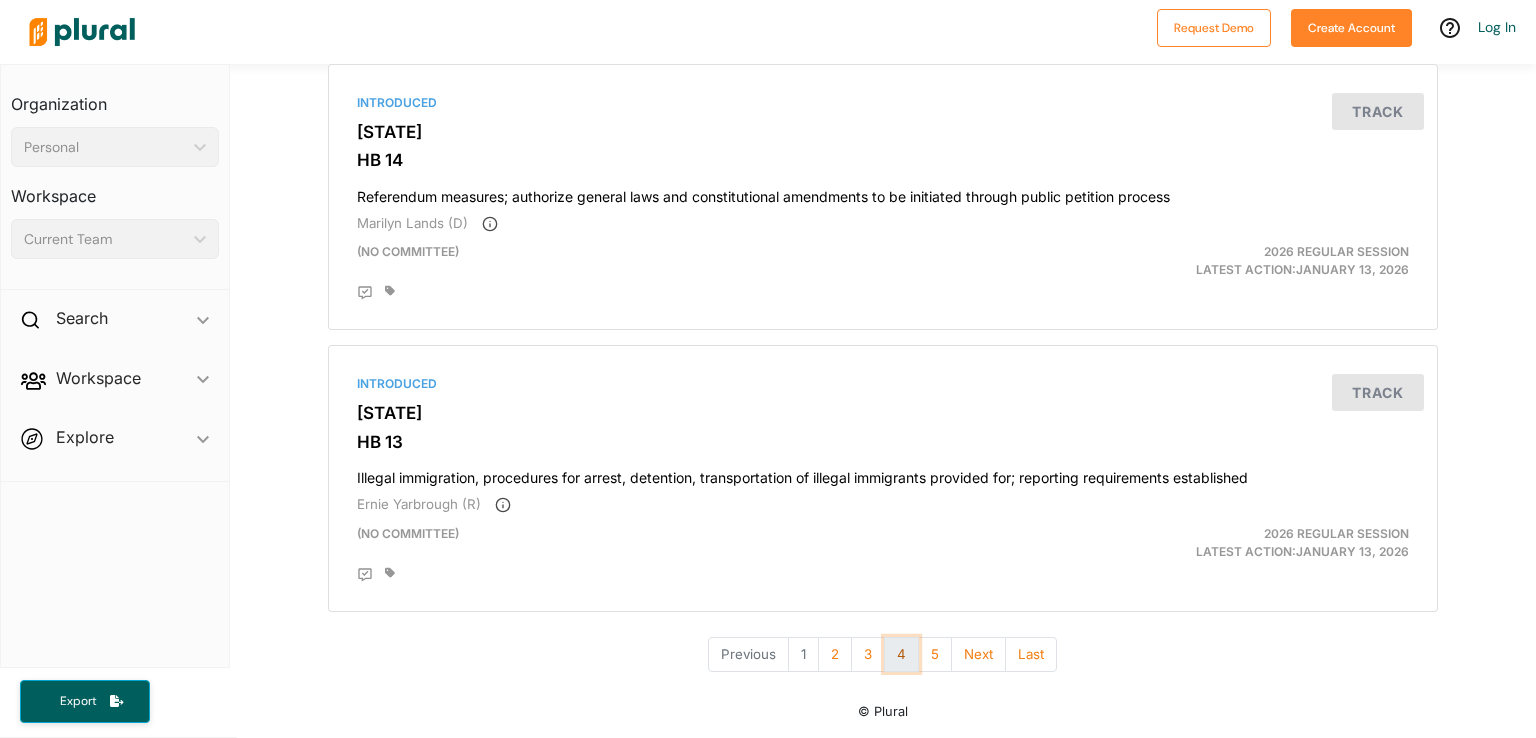 click on "4" at bounding box center (901, 654) 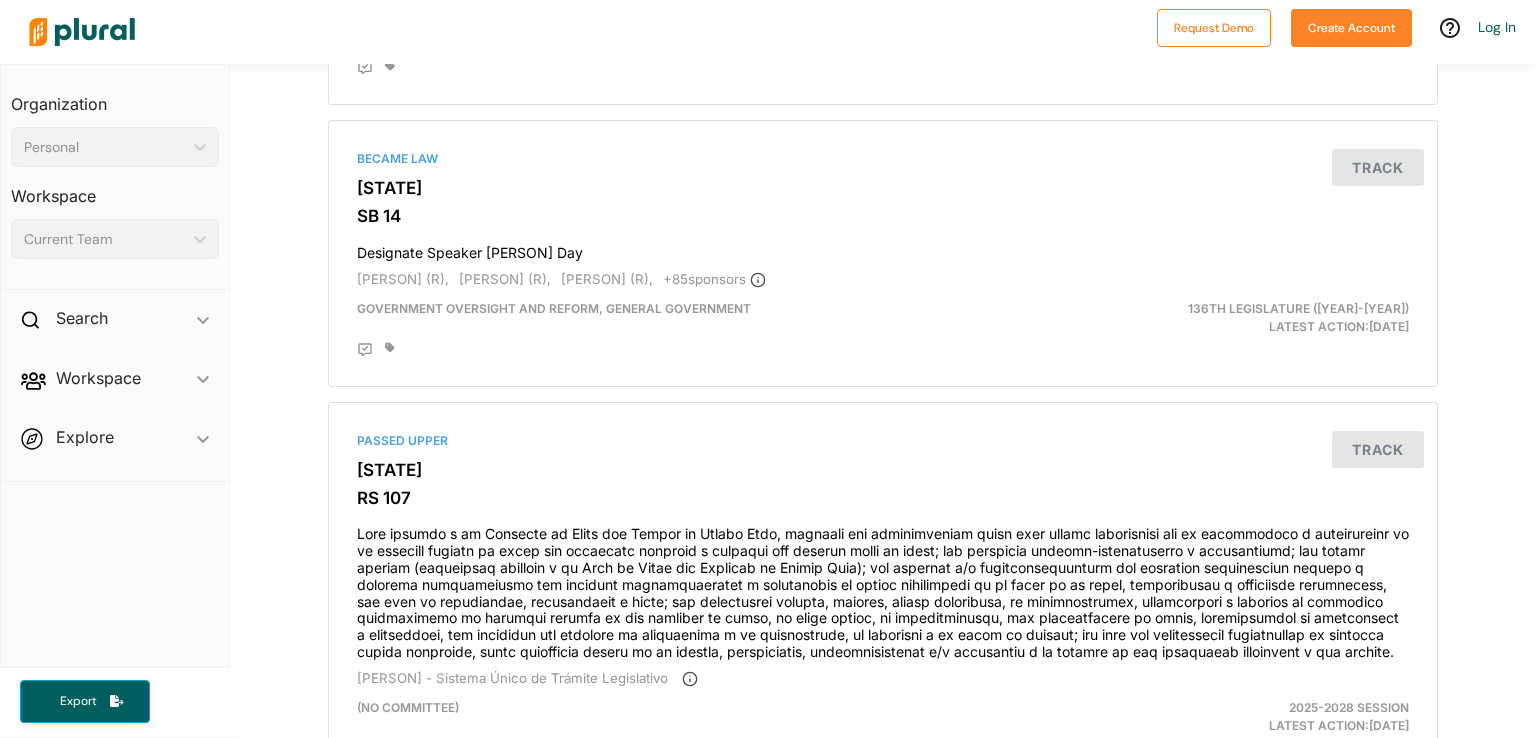 scroll, scrollTop: 5313, scrollLeft: 0, axis: vertical 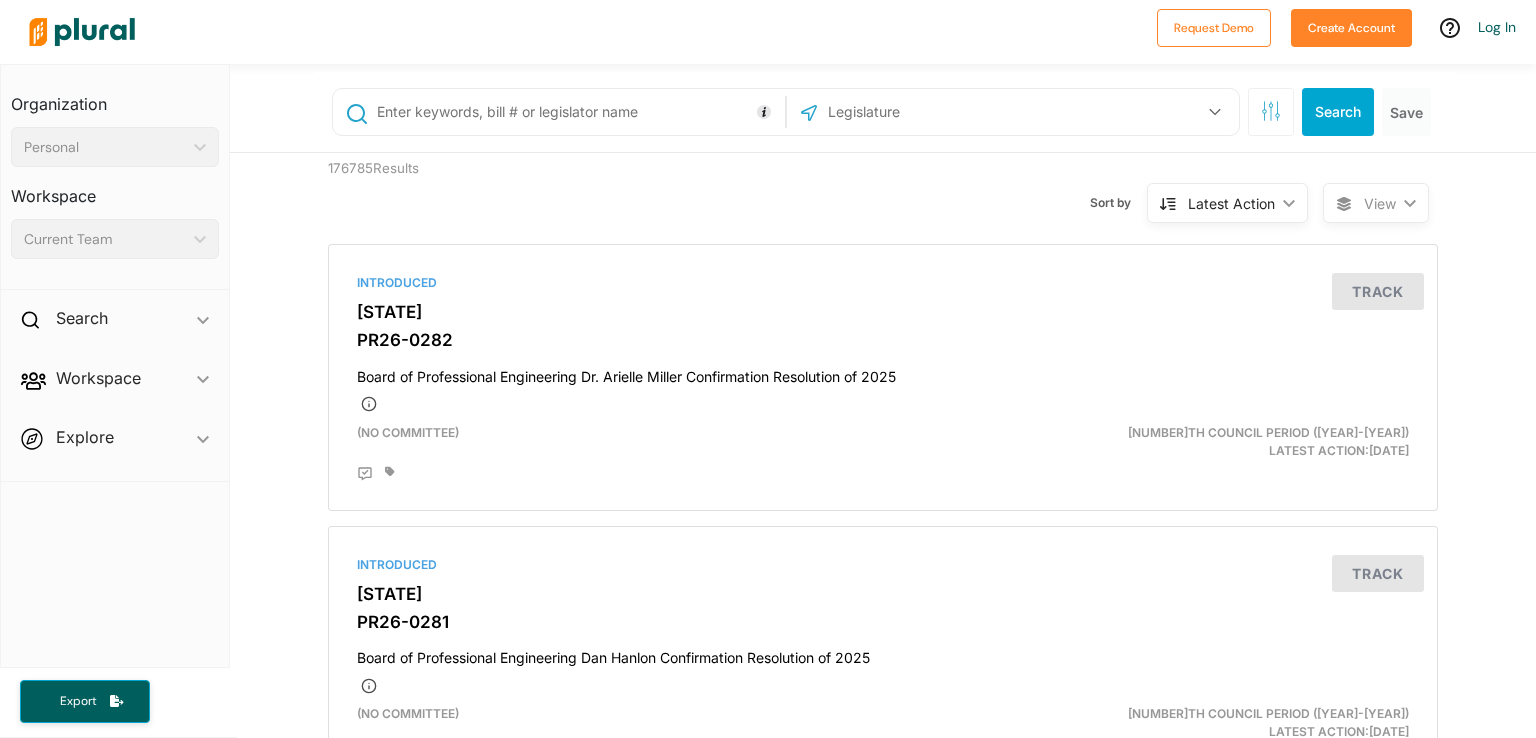 click at bounding box center [577, 112] 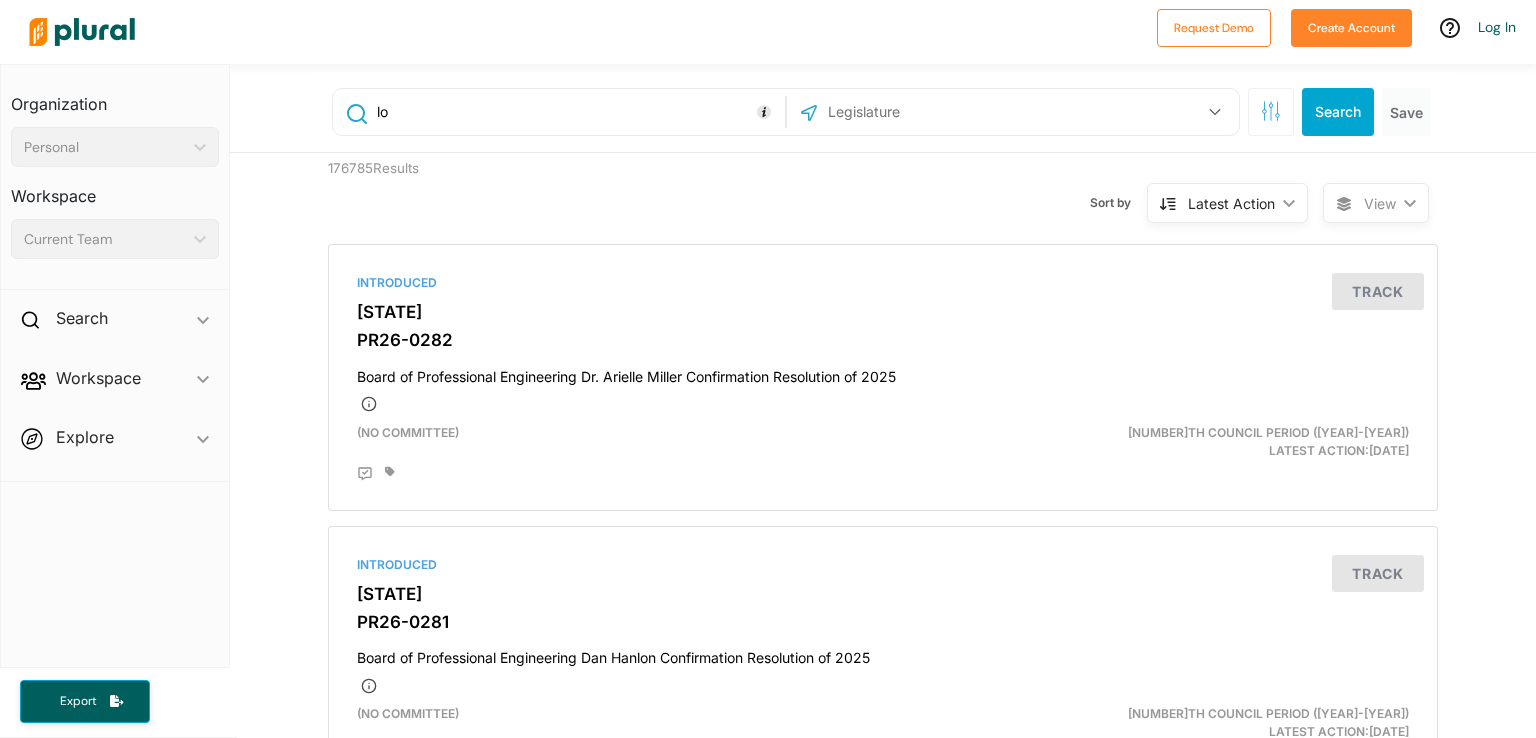 type on "l" 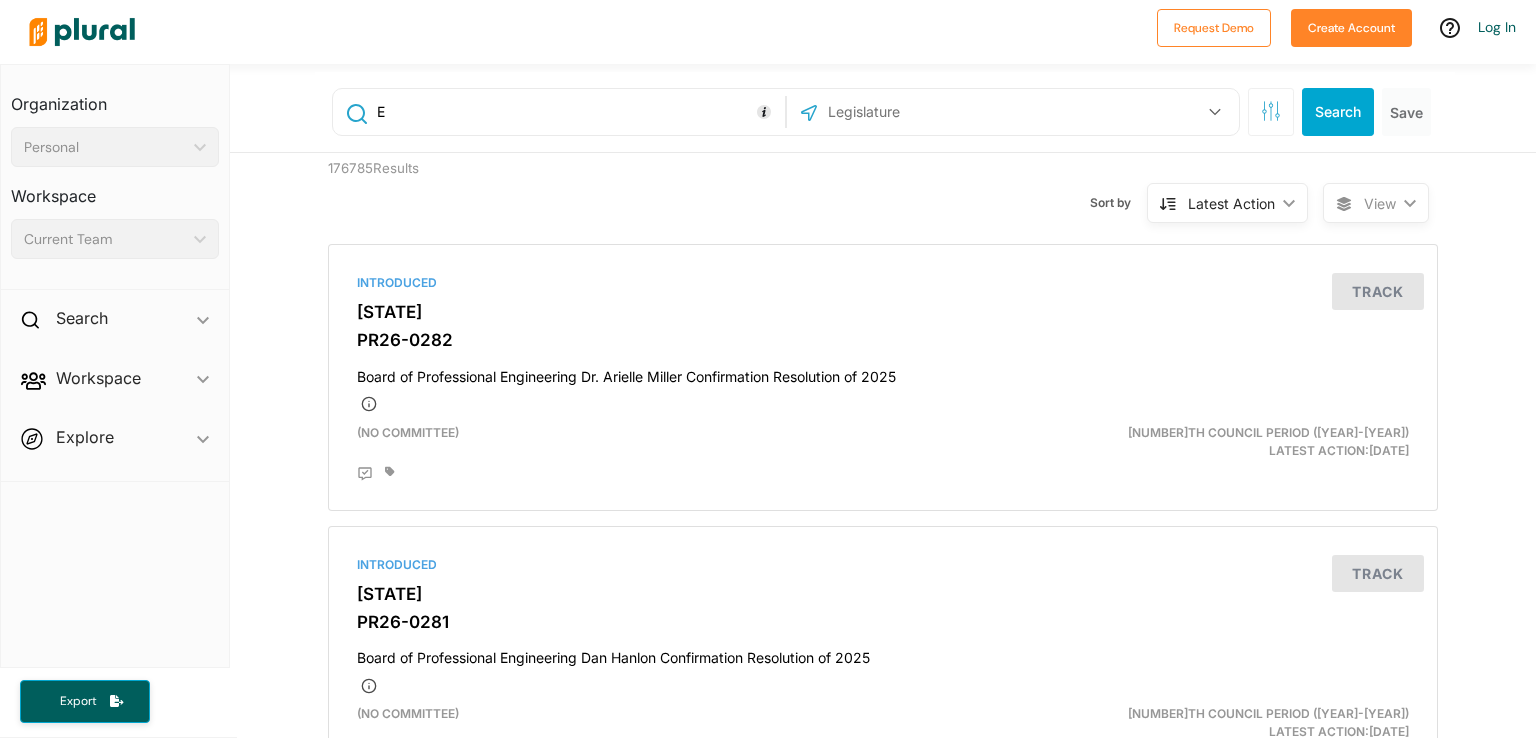 type on "ED" 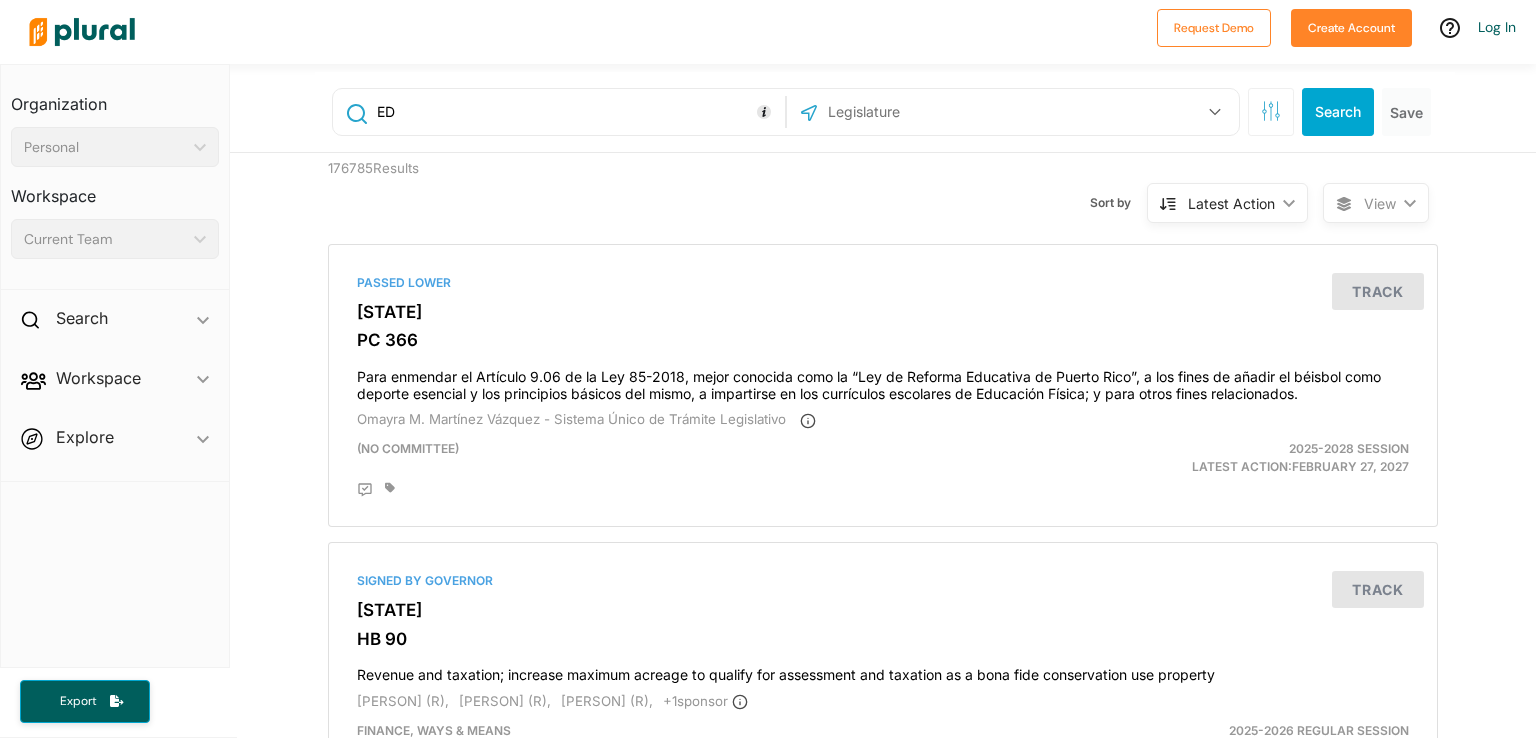 type 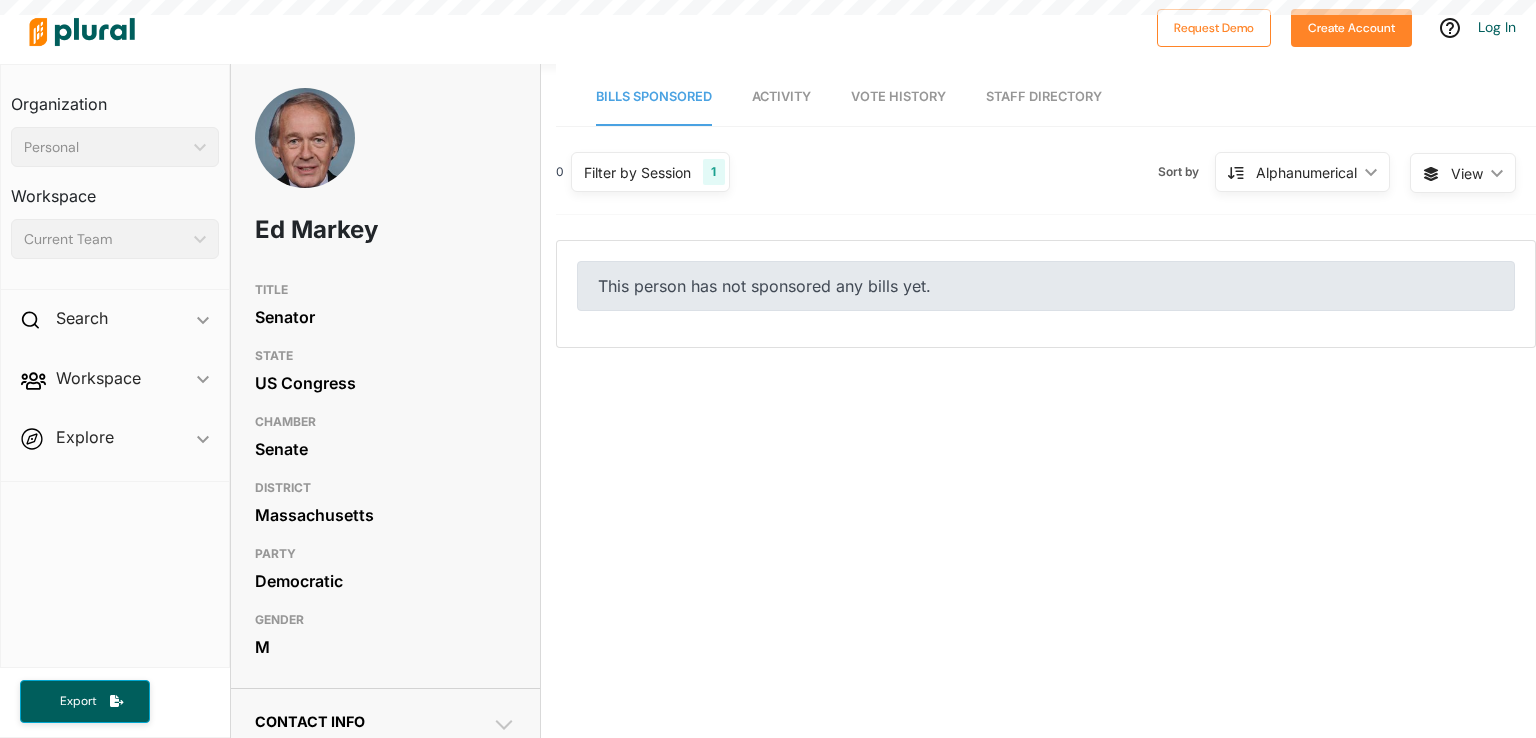 scroll, scrollTop: 0, scrollLeft: 0, axis: both 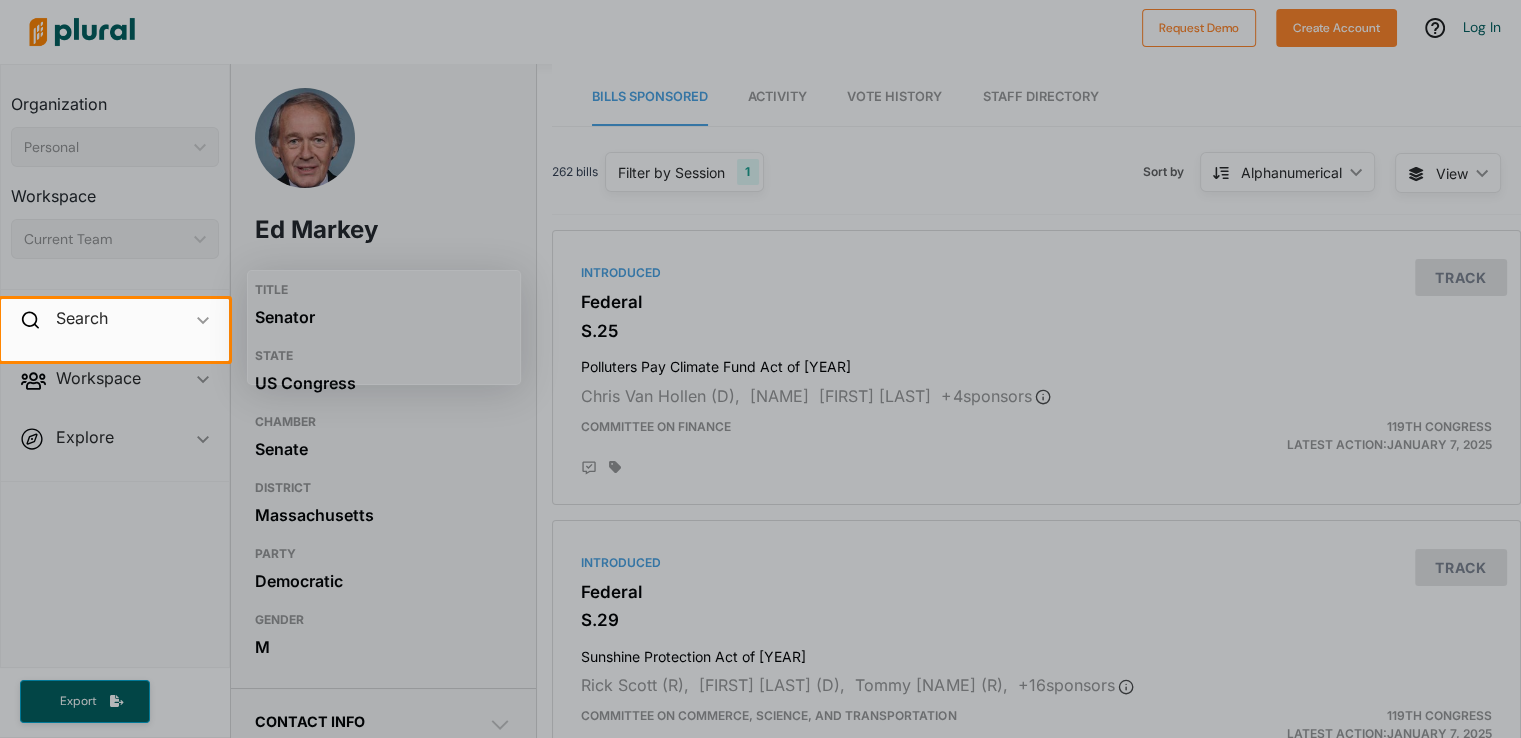 click at bounding box center [760, 549] 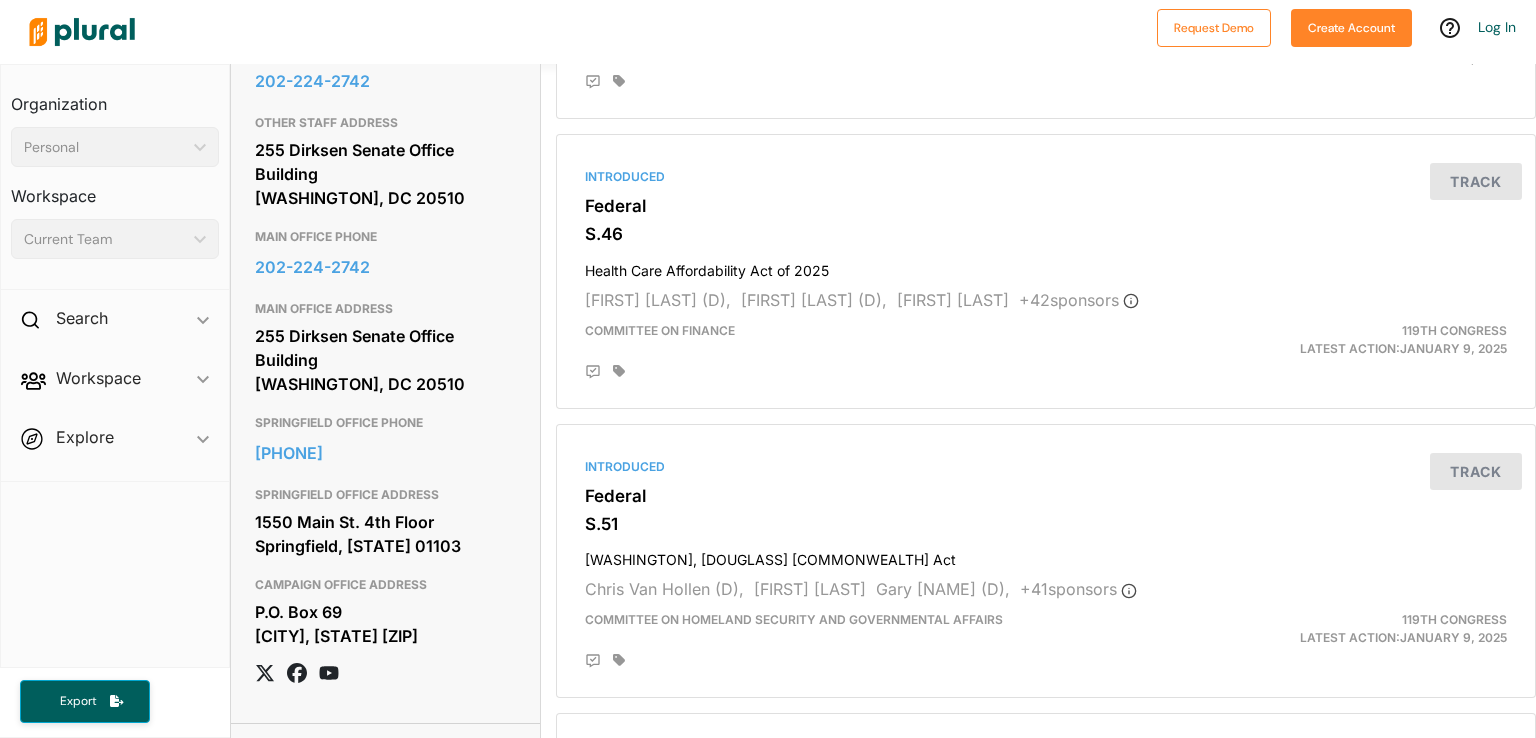scroll, scrollTop: 1000, scrollLeft: 0, axis: vertical 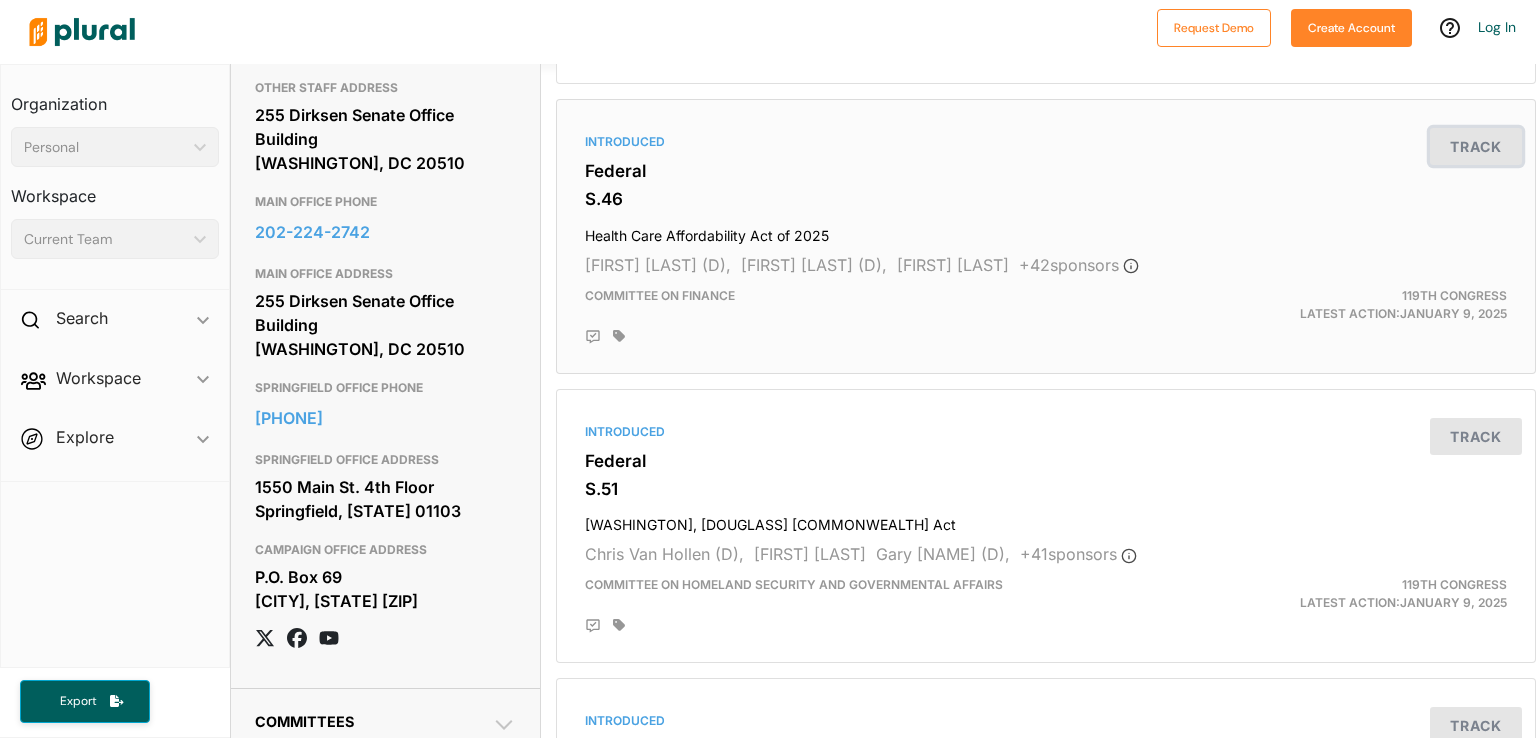 click on "Track" at bounding box center [1476, 146] 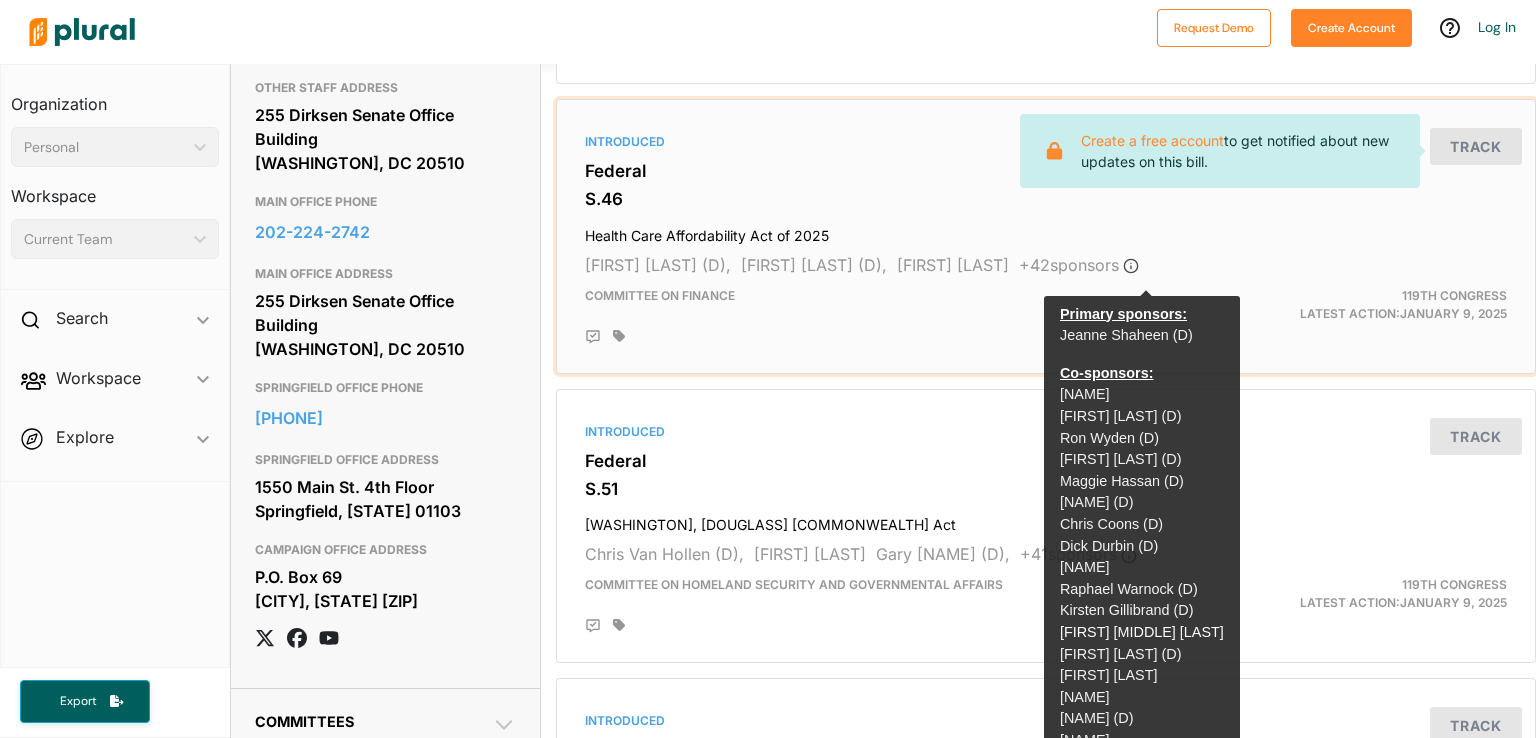 click on "Primary sponsors: Jeanne Shaheen (D) Co-sponsors: Tammy Baldwin (D) Chuck Schumer (D) Ron Wyden (D) Richard Blumenthal (D) Maggie Hassan (D) Peter Welch (D) Chris Coons (D) Dick Durbin (D) Patty Murray (D) Raphael Warnock (D) Kirsten Gillibrand (D) John F. Reed Tammy Duckworth (D) Chris Van Hollen (D) Catherine Cortez Masto (D) Brian Schatz (D) Alex Padilla (D) Tina Smith (D) Amy Klobuchar (D) Jacklyn Rosen Mark Kelly (D) Cory Booker (D) Sheldon Whitehouse (D) Jeff Merkley (D) Adam Schiff (D) Mark Warner (D) Ed Markey (D) Mazie Hirono (D) Michael Bennet (D) John Hickenlooper (D) Gary Peters (D) John K. Fetterman Andy Kim (D) Elissa Slotkin (D) Christopher S. Murphy Lisa Blunt Rochester (D) Elizabeth Warren (D) Angus King (I) Martin Heinrich (D) Ruben Gallego (D) Angela Alsobrooks (D) Ben R. Luján Tim Kaine (D) Jon Ossoff (D)" at bounding box center (1142, 820) 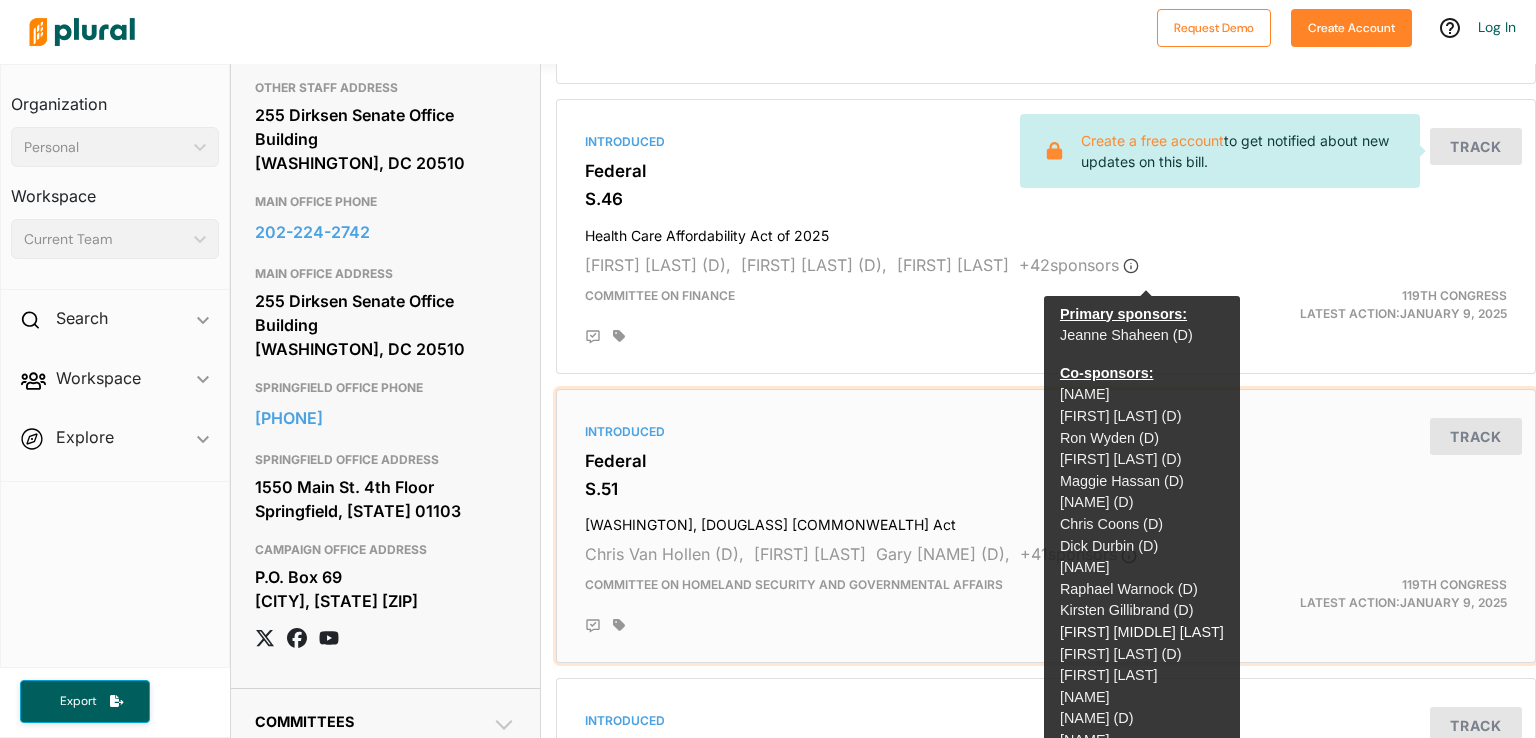 click on "Introduced" at bounding box center [1046, 432] 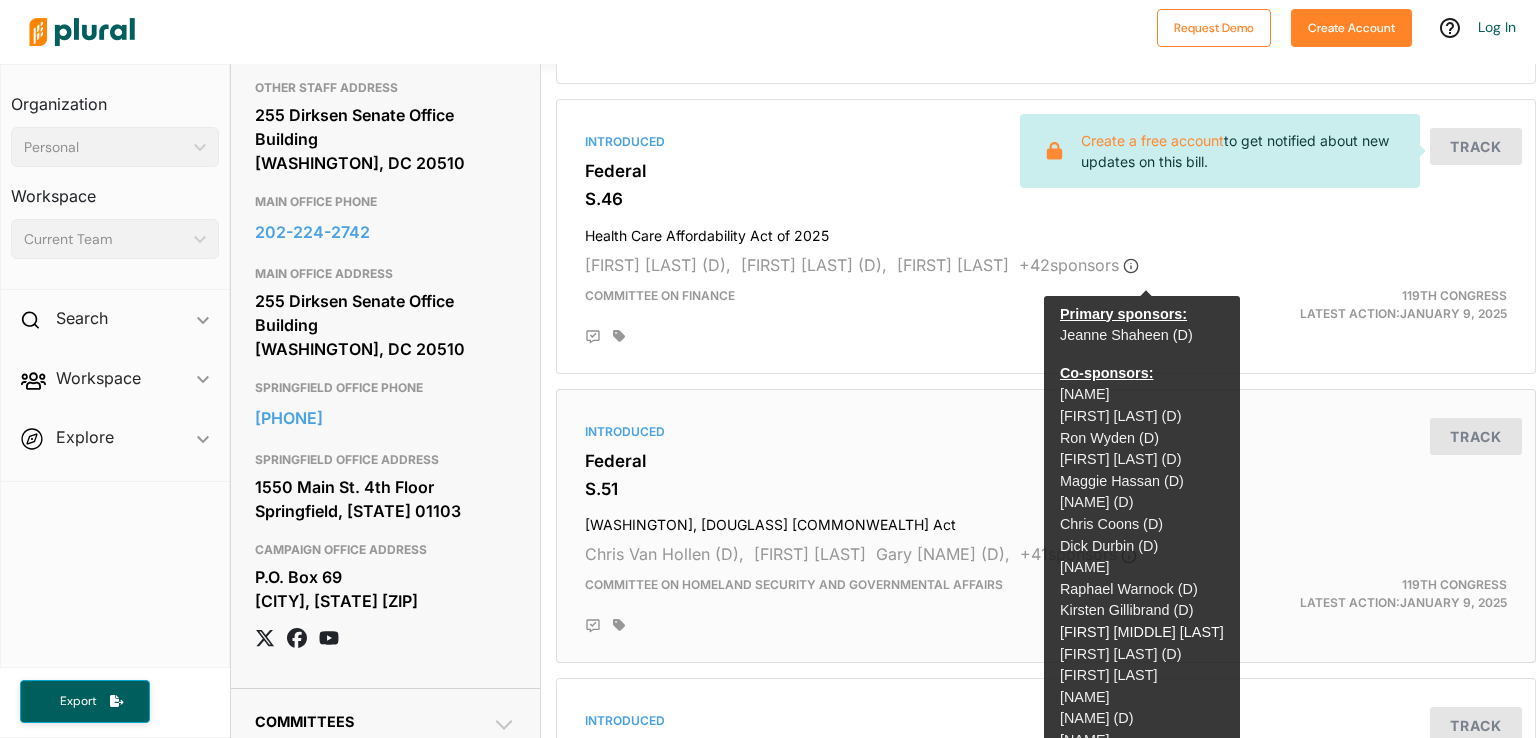 click on "Ed Markey TITLE Senator STATE US Congress CHAMBER Senate DISTRICT Massachusetts PARTY Democratic GENDER M Contact Info EMAIL https://www.markey.senate.gov/contact BOSTON OFFICE  PHONE 617-565-8519 BOSTON OFFICE  ADDRESS 975 John F. Kennedy Federal Building 15 New Sudbury St.
Boston, MA 02203 OTHER STAFF  PHONE 202-224-2742 OTHER STAFF  ADDRESS 255 Dirksen Senate Office Building
Washington, DC 20510 MAIN OFFICE  PHONE 202-224-2742 MAIN OFFICE  ADDRESS 255 Dirksen Senate Office Building
Washington, DC 20510 SPRINGFIELD OFFICE  PHONE 413-785-4610 SPRINGFIELD OFFICE  ADDRESS 1550 Main St. 4th Floor
Springfield, MA 01103 CAMPAIGN OFFICE  ADDRESS P.O. Box 69
Medford, MA 02155 Committees Member Chairman Member Member Member" at bounding box center (768, 369) 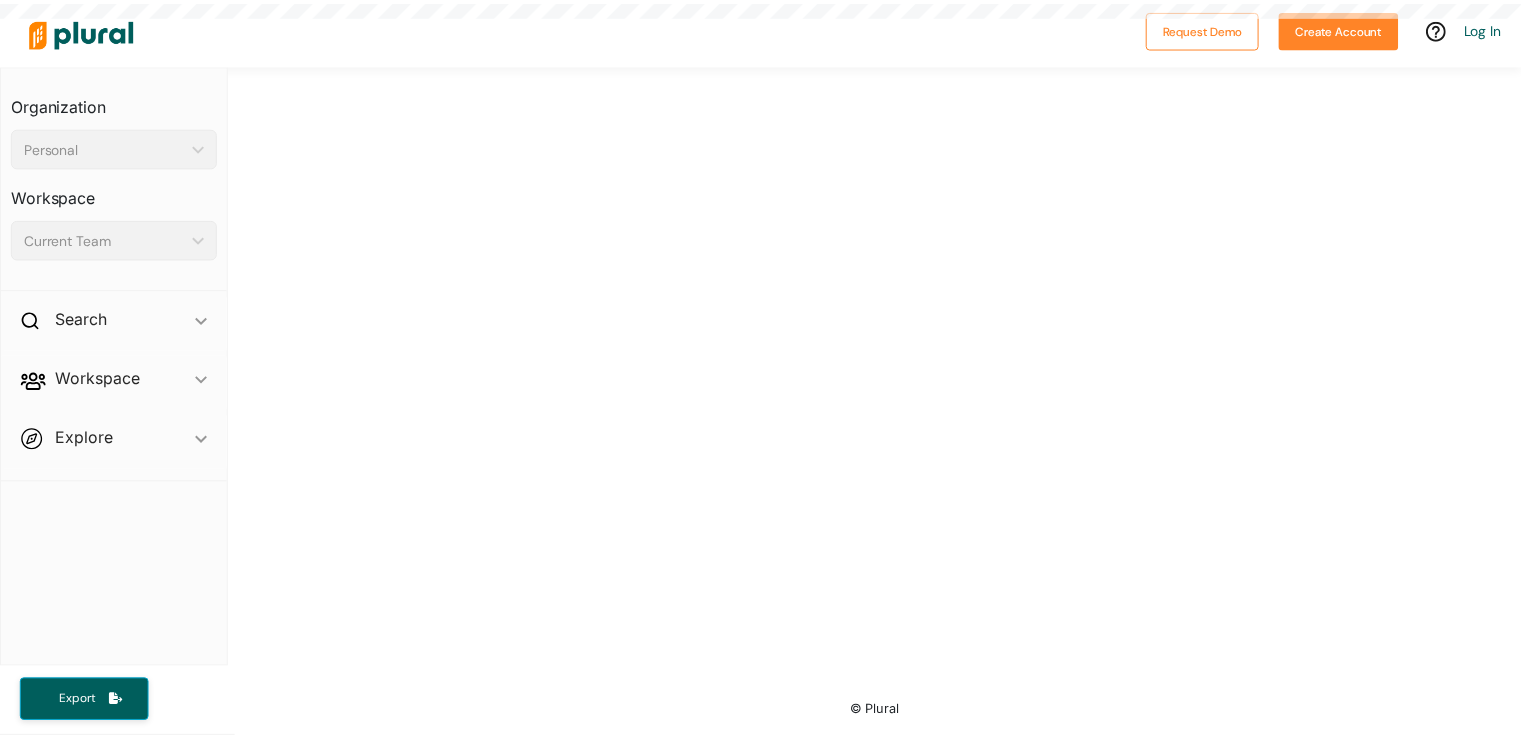scroll, scrollTop: 0, scrollLeft: 0, axis: both 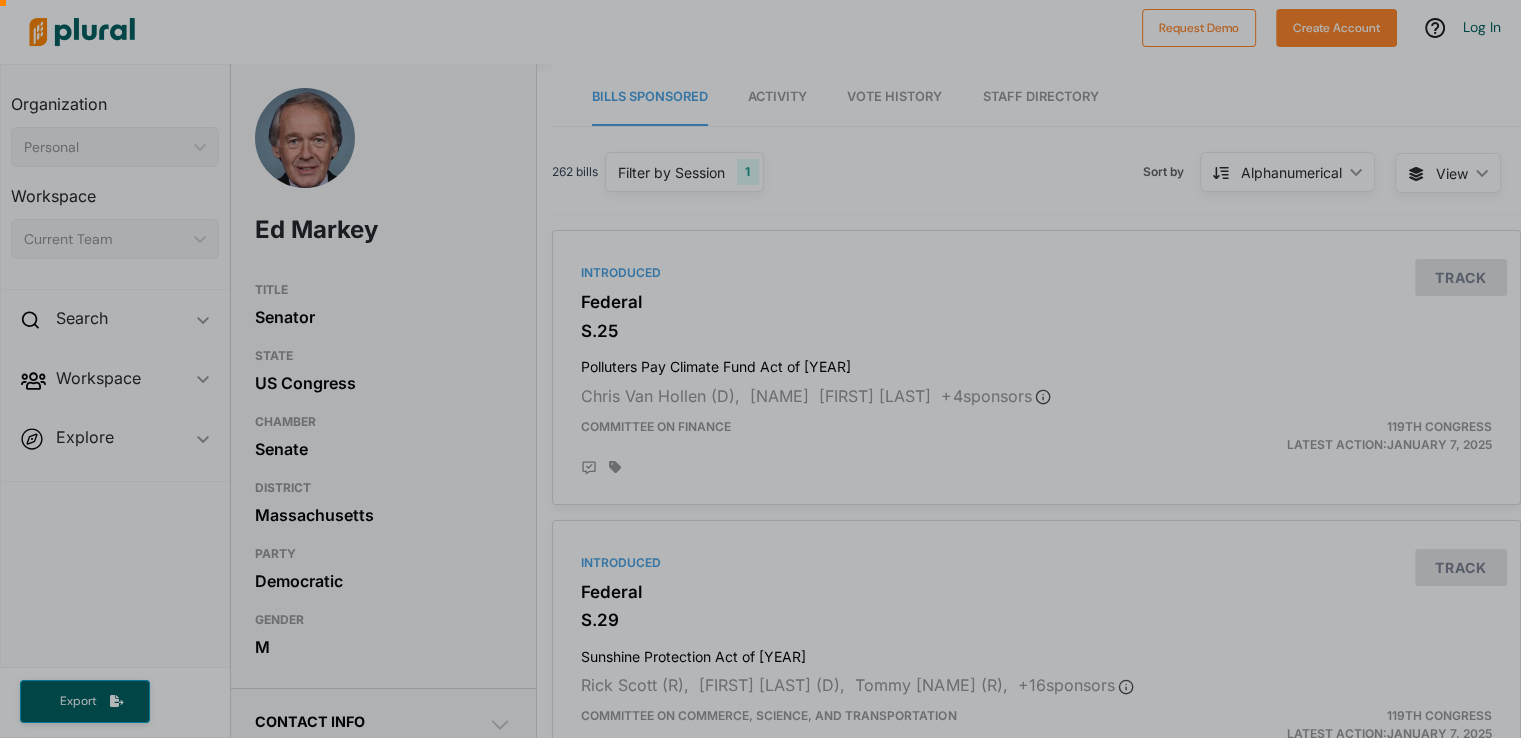 drag, startPoint x: 1514, startPoint y: 115, endPoint x: 1519, endPoint y: 150, distance: 35.35534 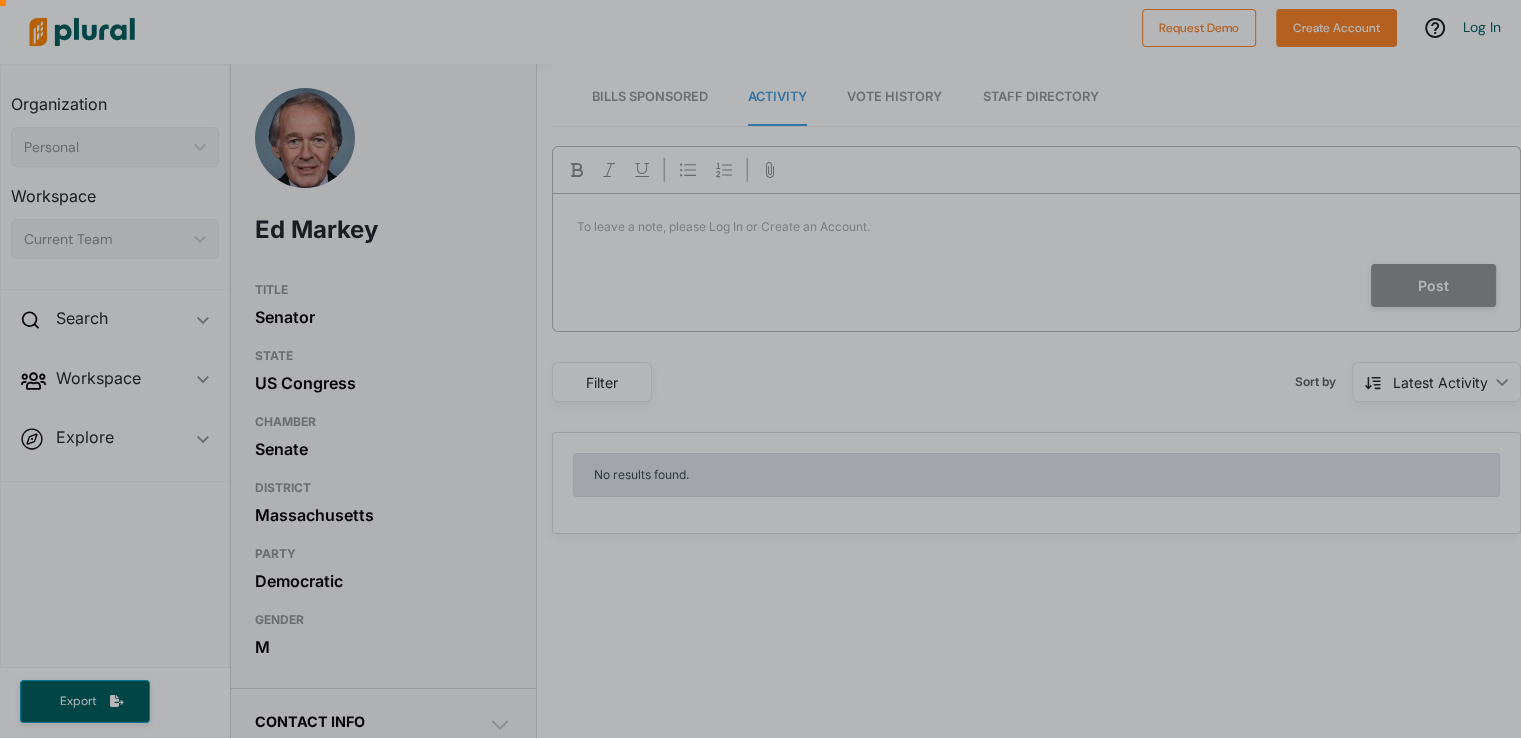 click at bounding box center [1186, 100] 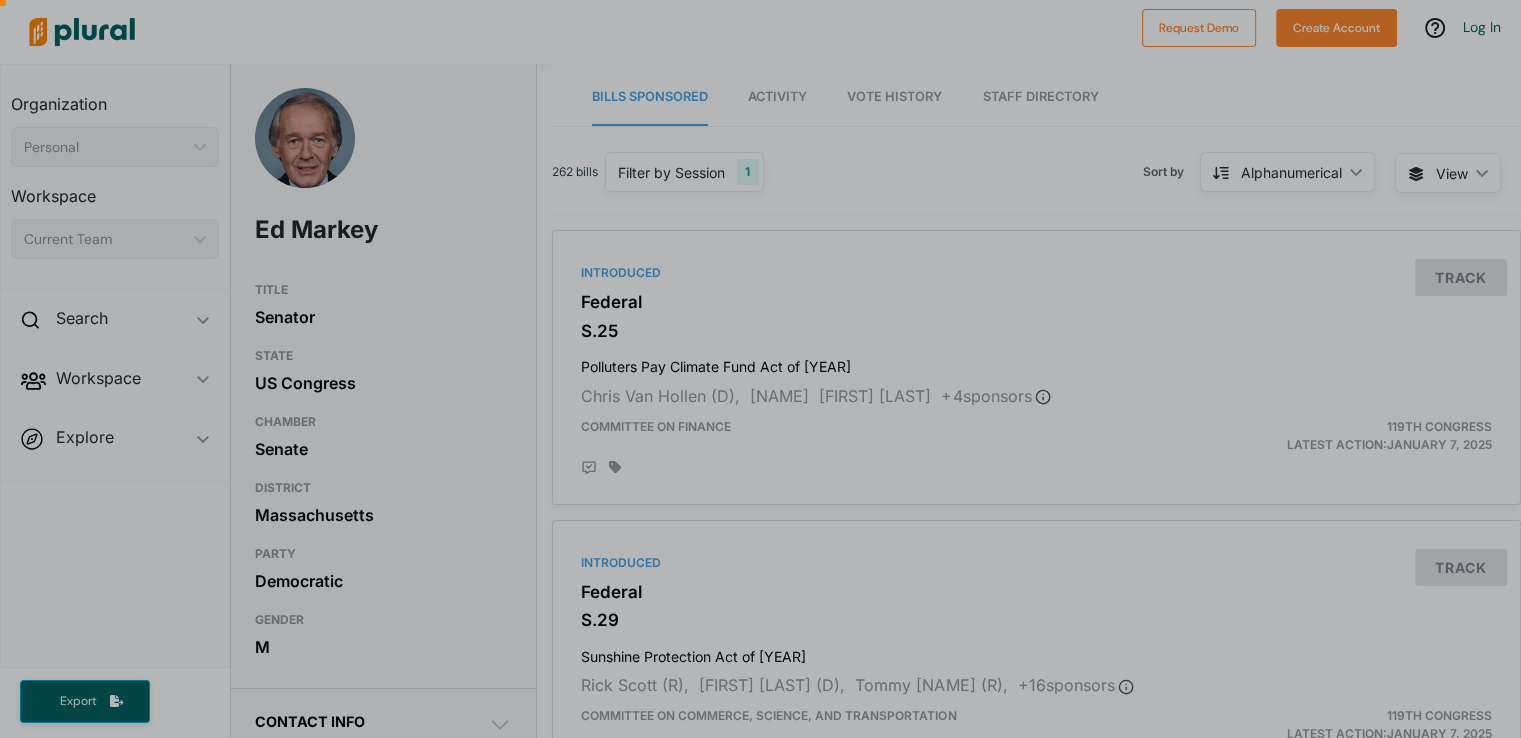 scroll, scrollTop: 0, scrollLeft: 0, axis: both 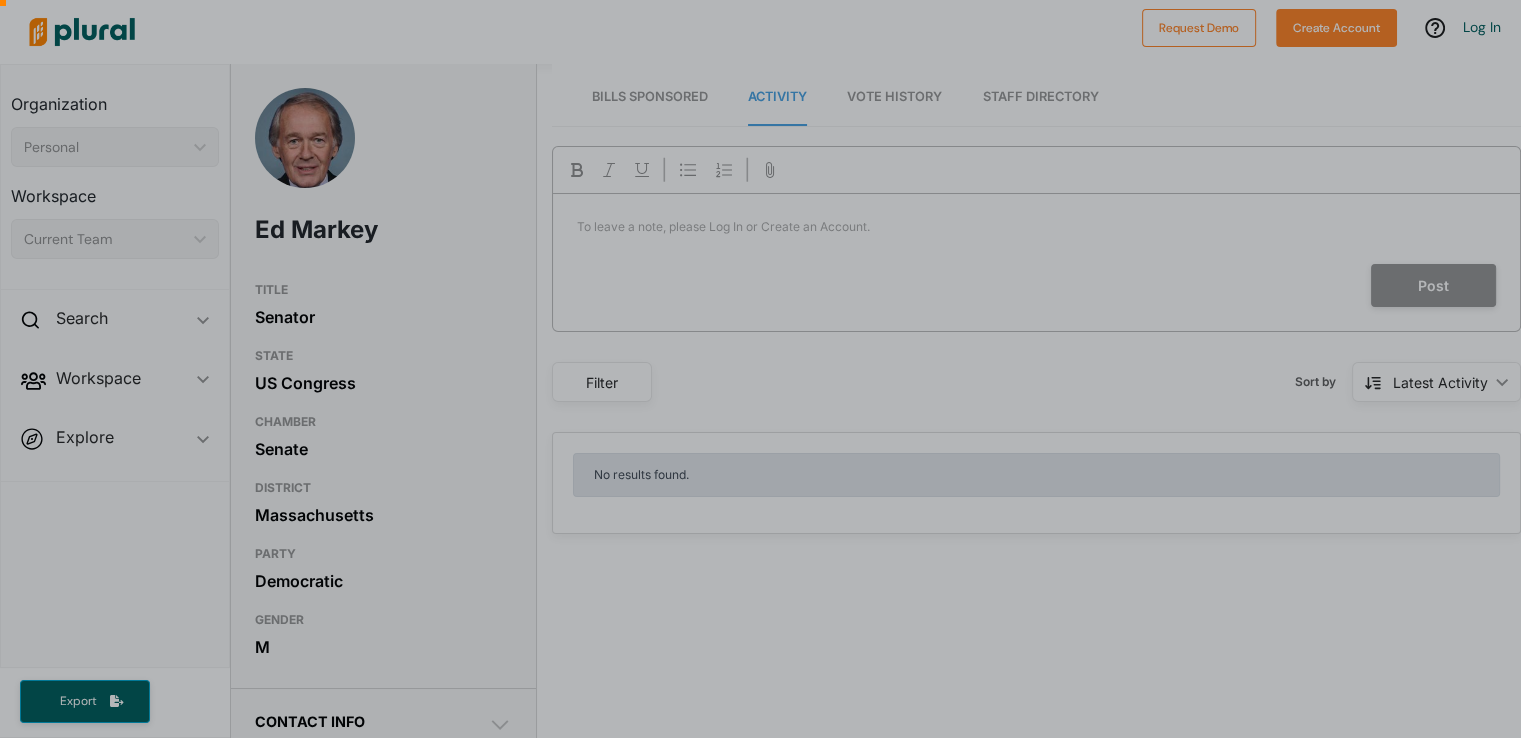 click at bounding box center (1186, 100) 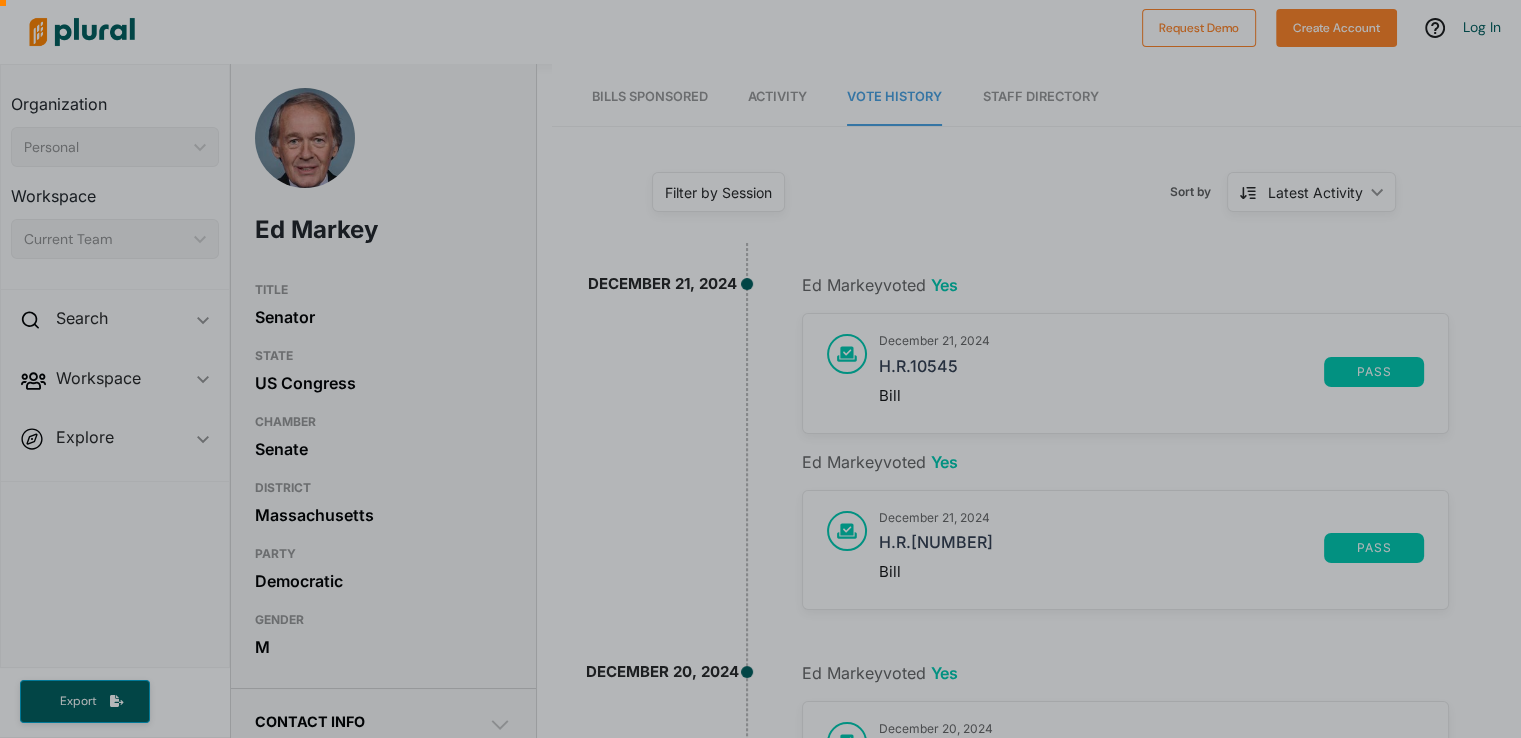 scroll, scrollTop: 0, scrollLeft: 0, axis: both 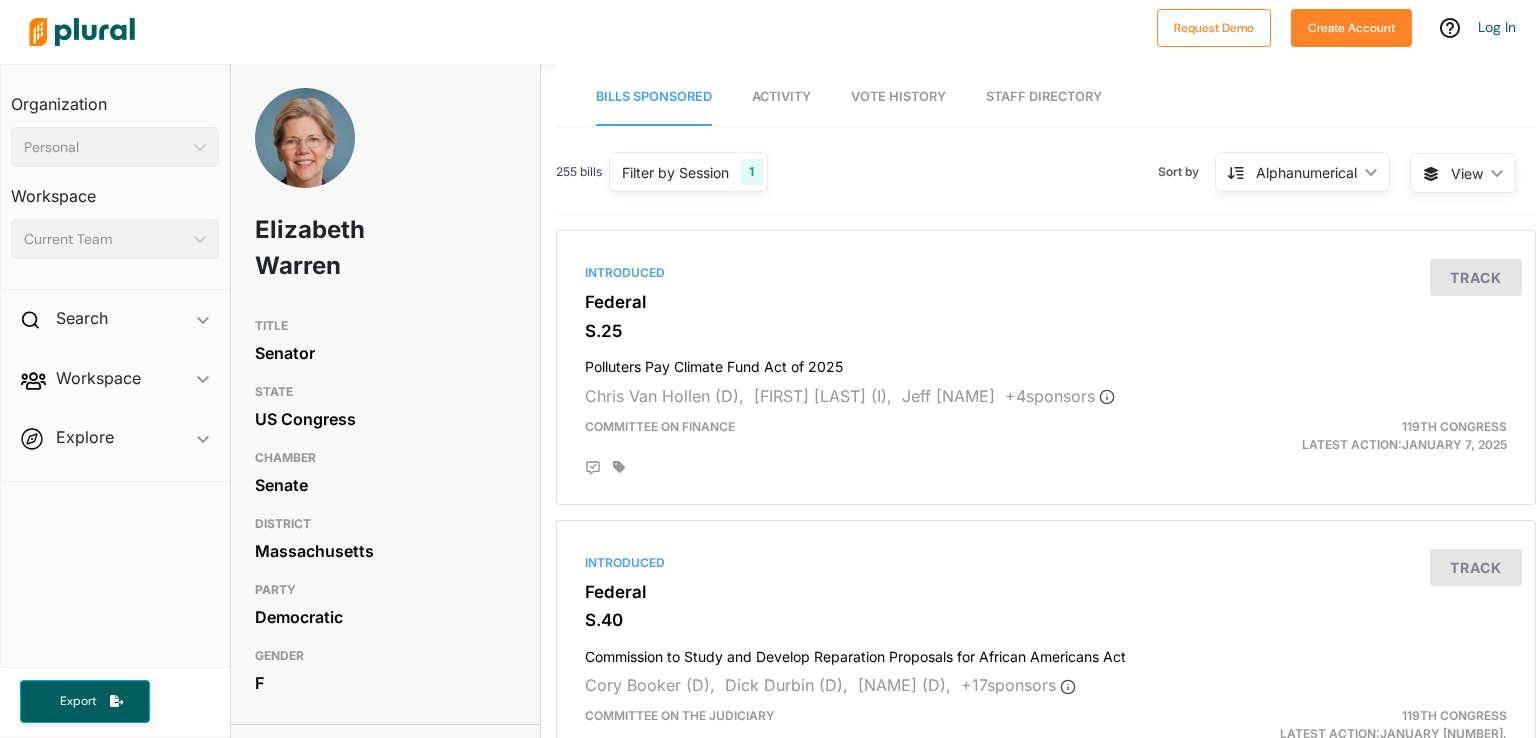 click on "Vote History" at bounding box center [898, 96] 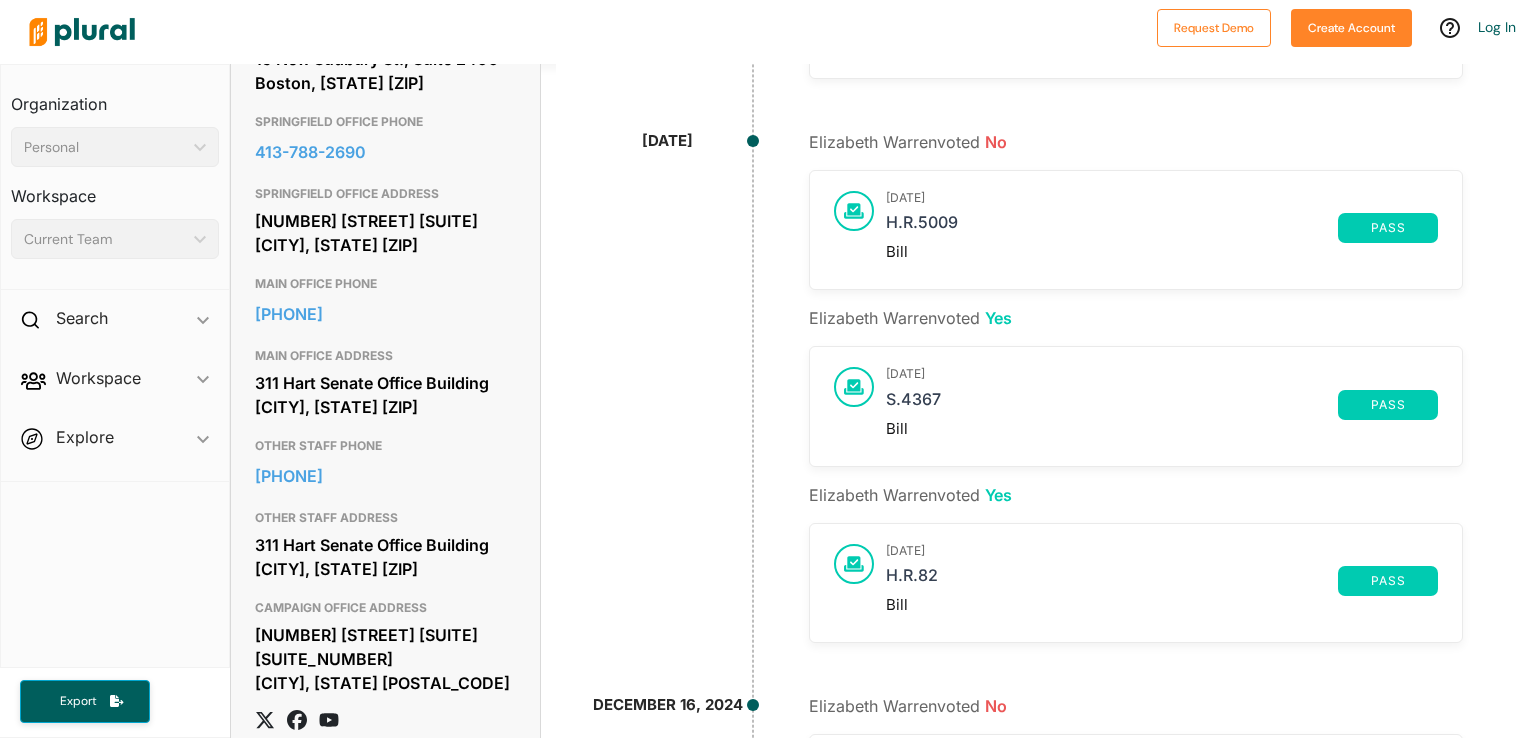 scroll, scrollTop: 1000, scrollLeft: 0, axis: vertical 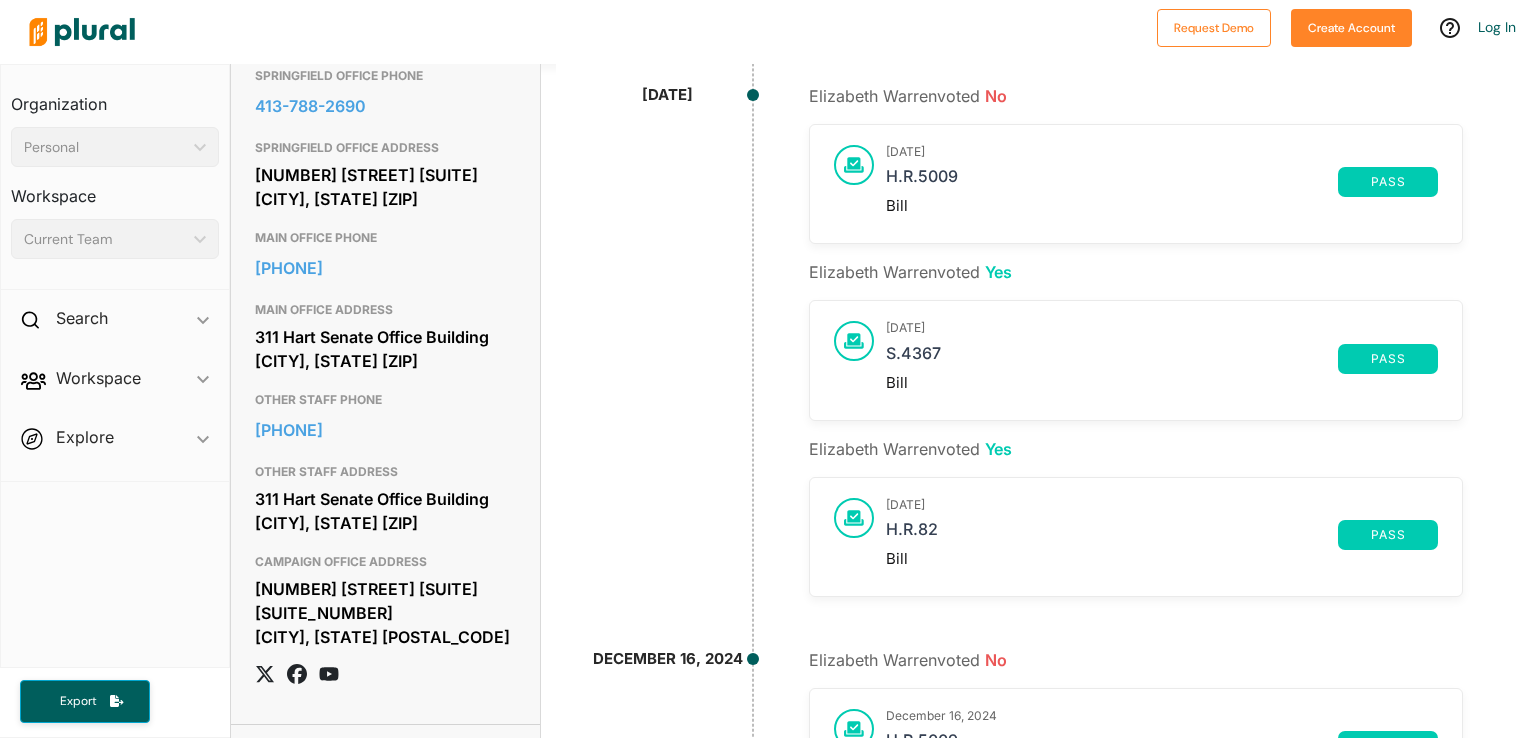 click 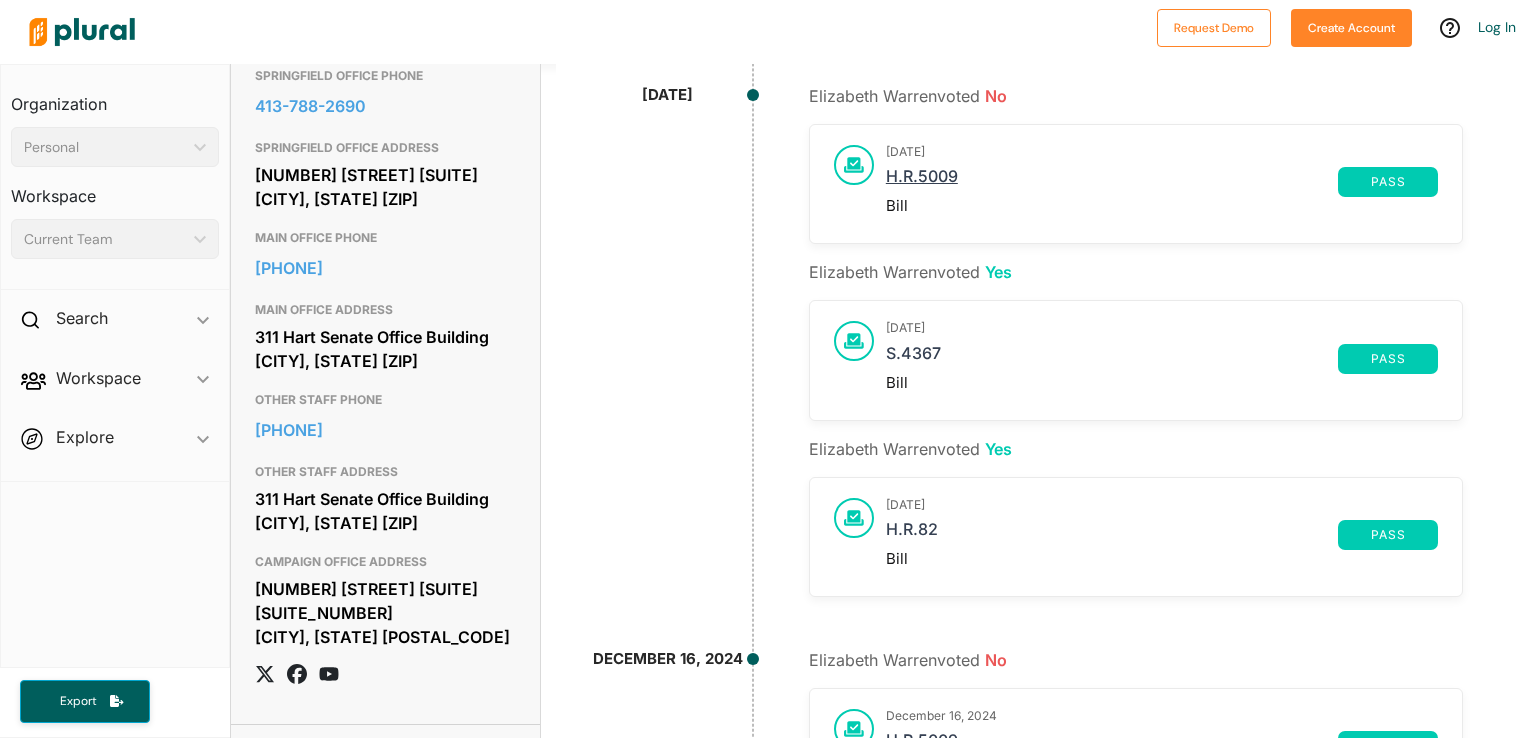 click on "H.R.5009" at bounding box center (1112, 182) 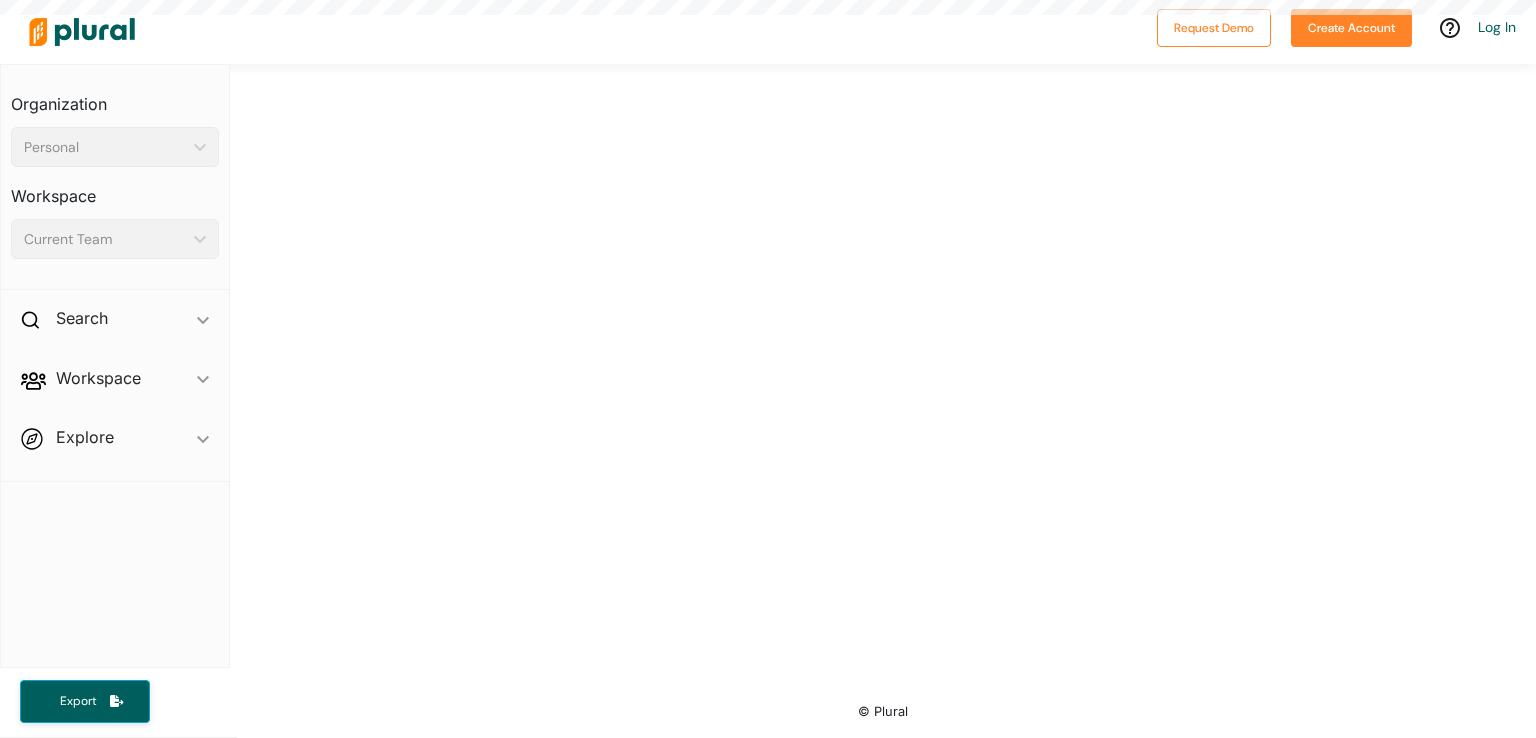 scroll, scrollTop: 0, scrollLeft: 0, axis: both 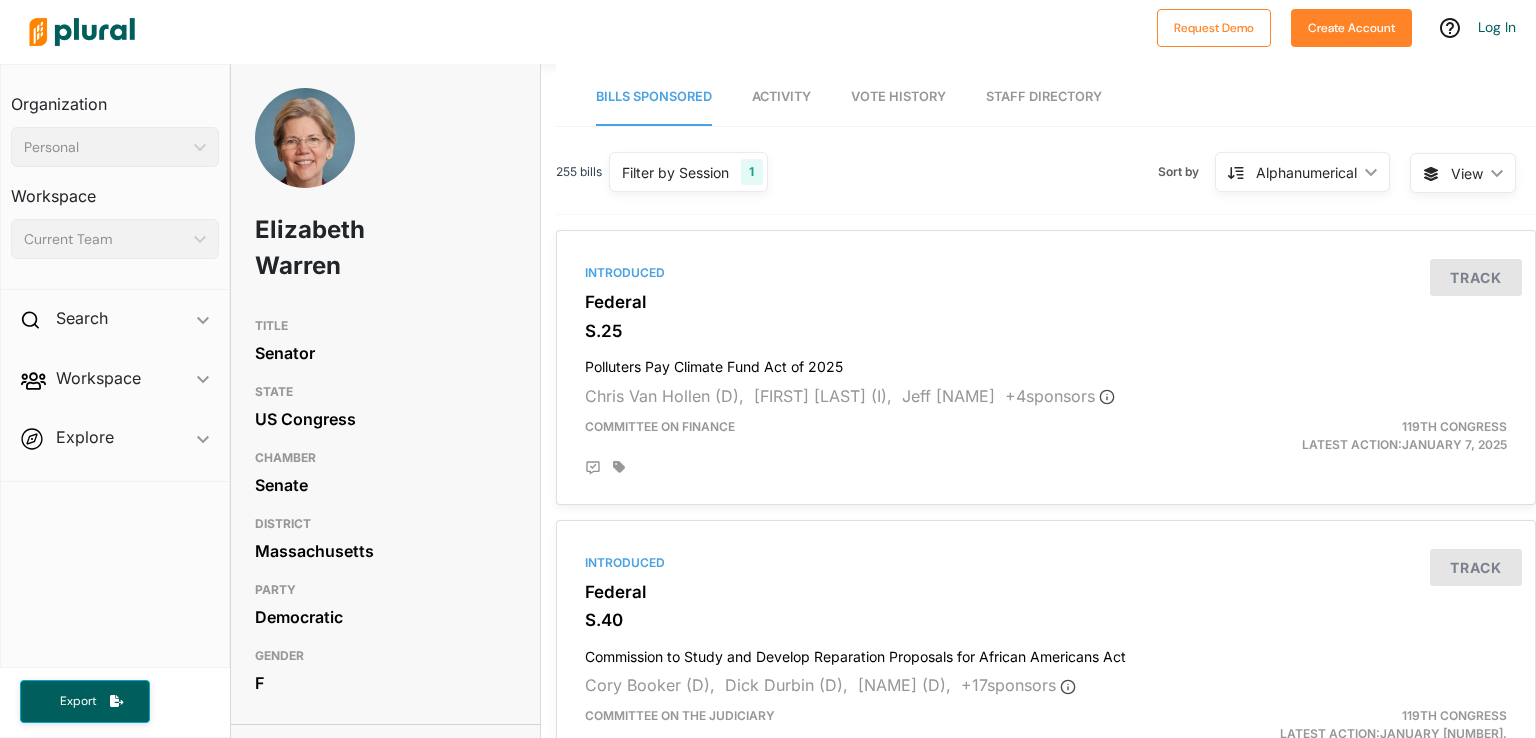 click on "Vote History" at bounding box center (898, 96) 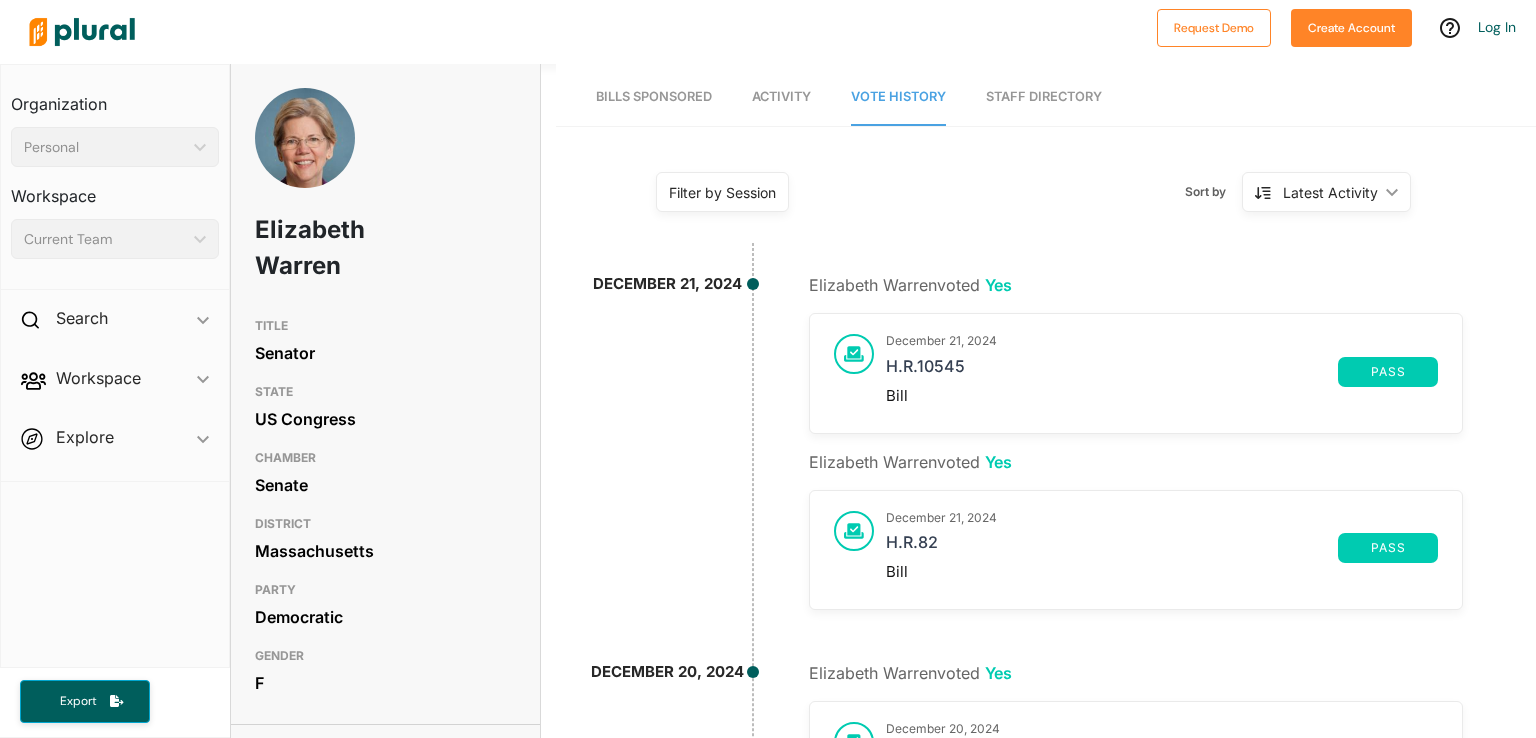 scroll, scrollTop: 700, scrollLeft: 0, axis: vertical 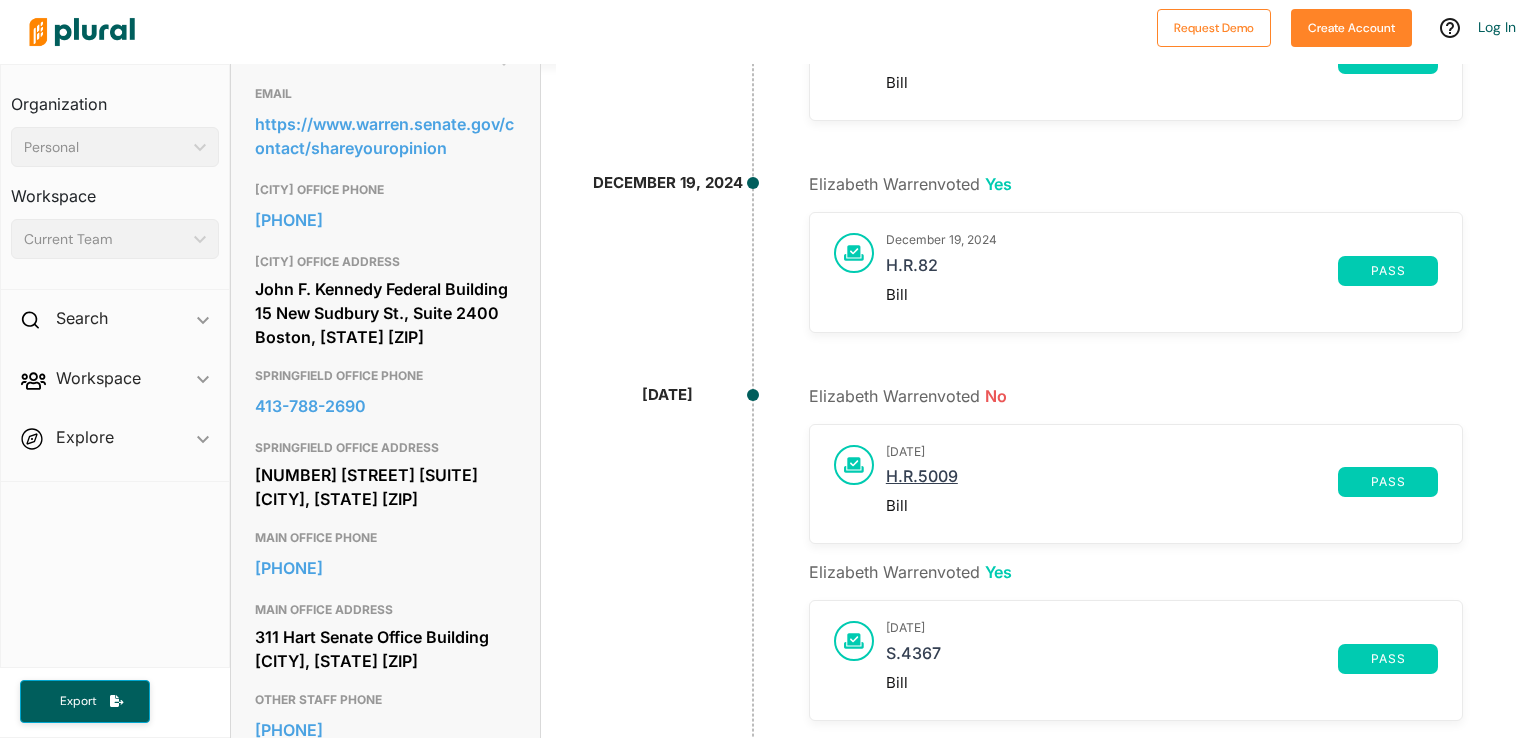 click on "H.R.5009" at bounding box center (1112, 482) 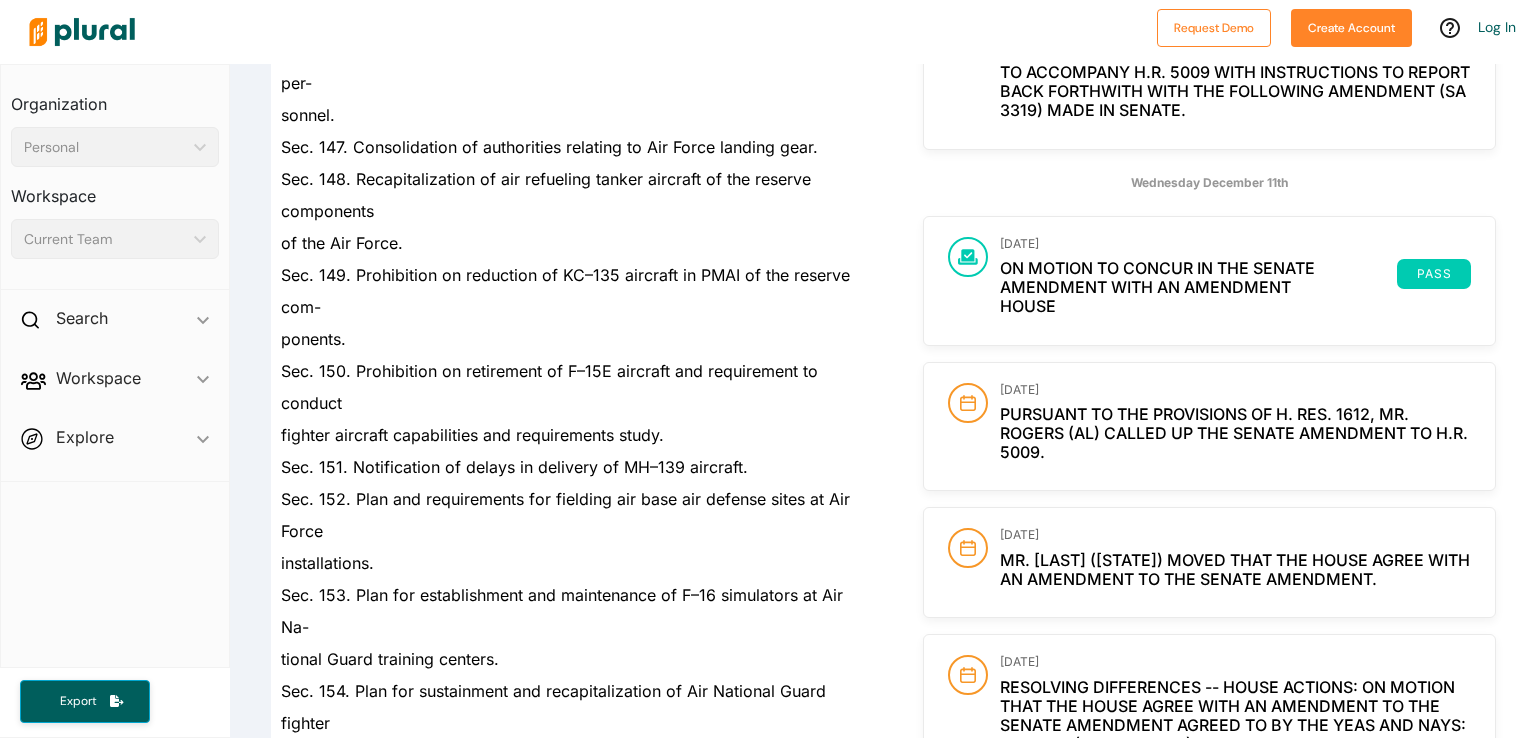 scroll, scrollTop: 3300, scrollLeft: 0, axis: vertical 